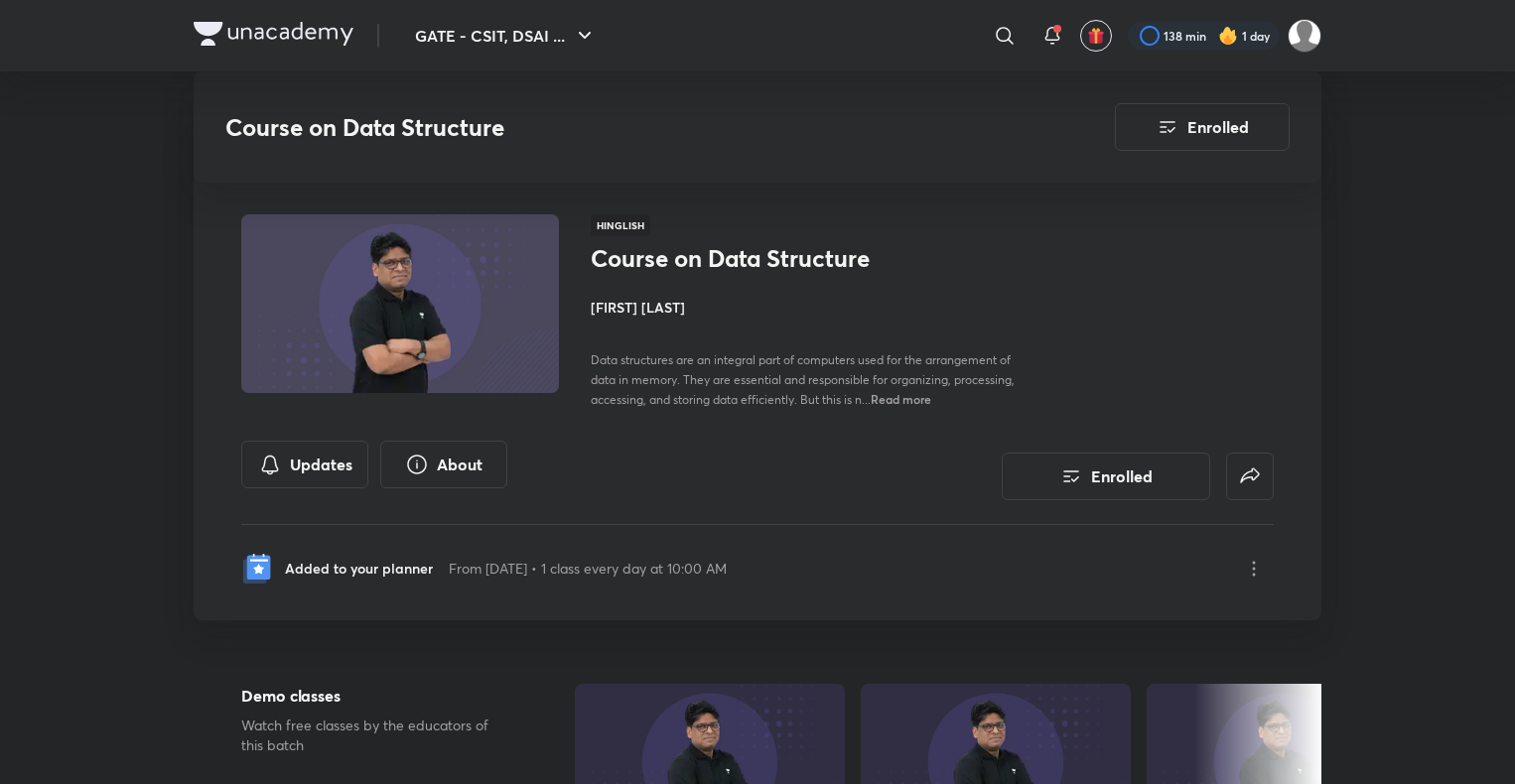scroll, scrollTop: 4216, scrollLeft: 0, axis: vertical 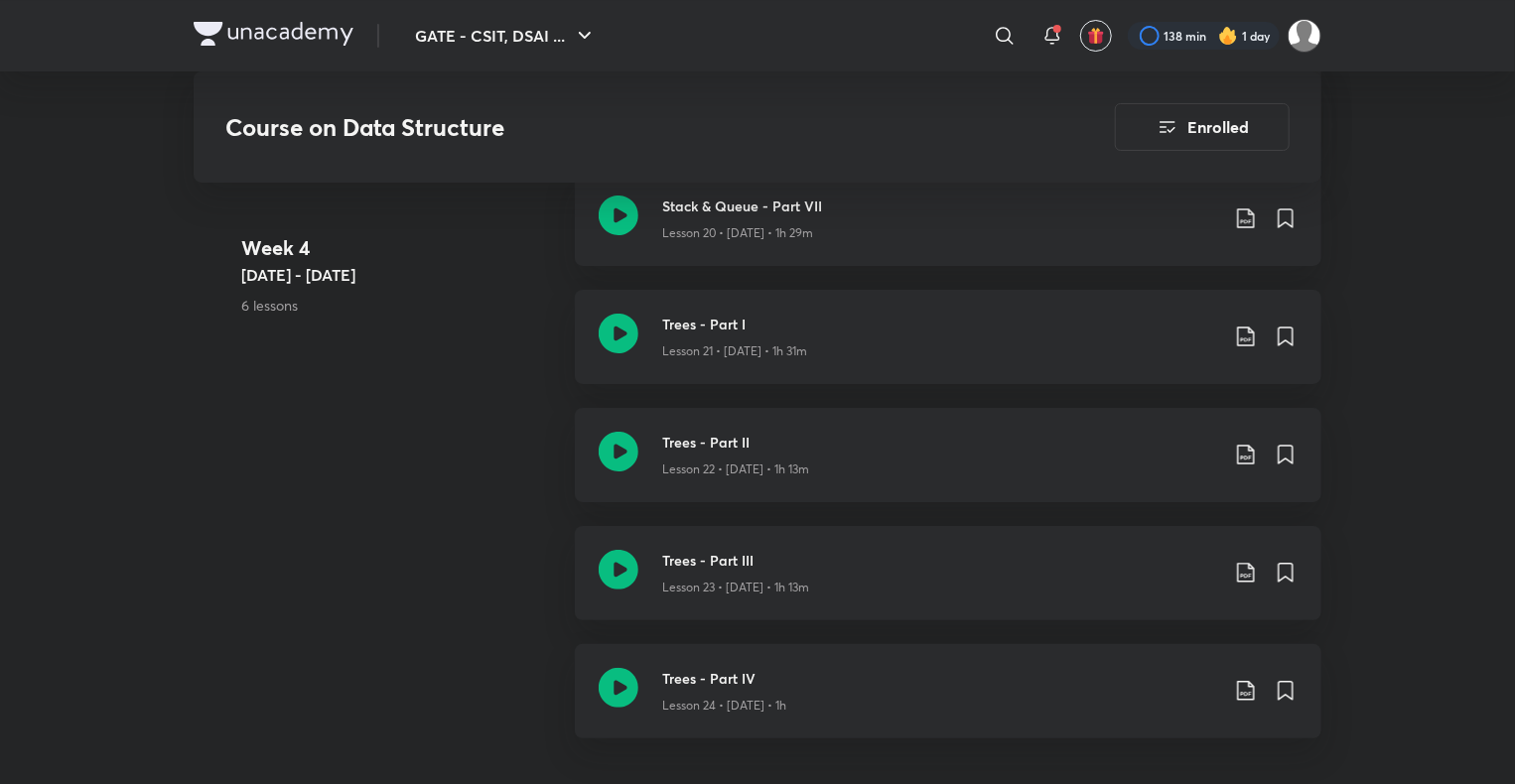 click at bounding box center [273, 34] 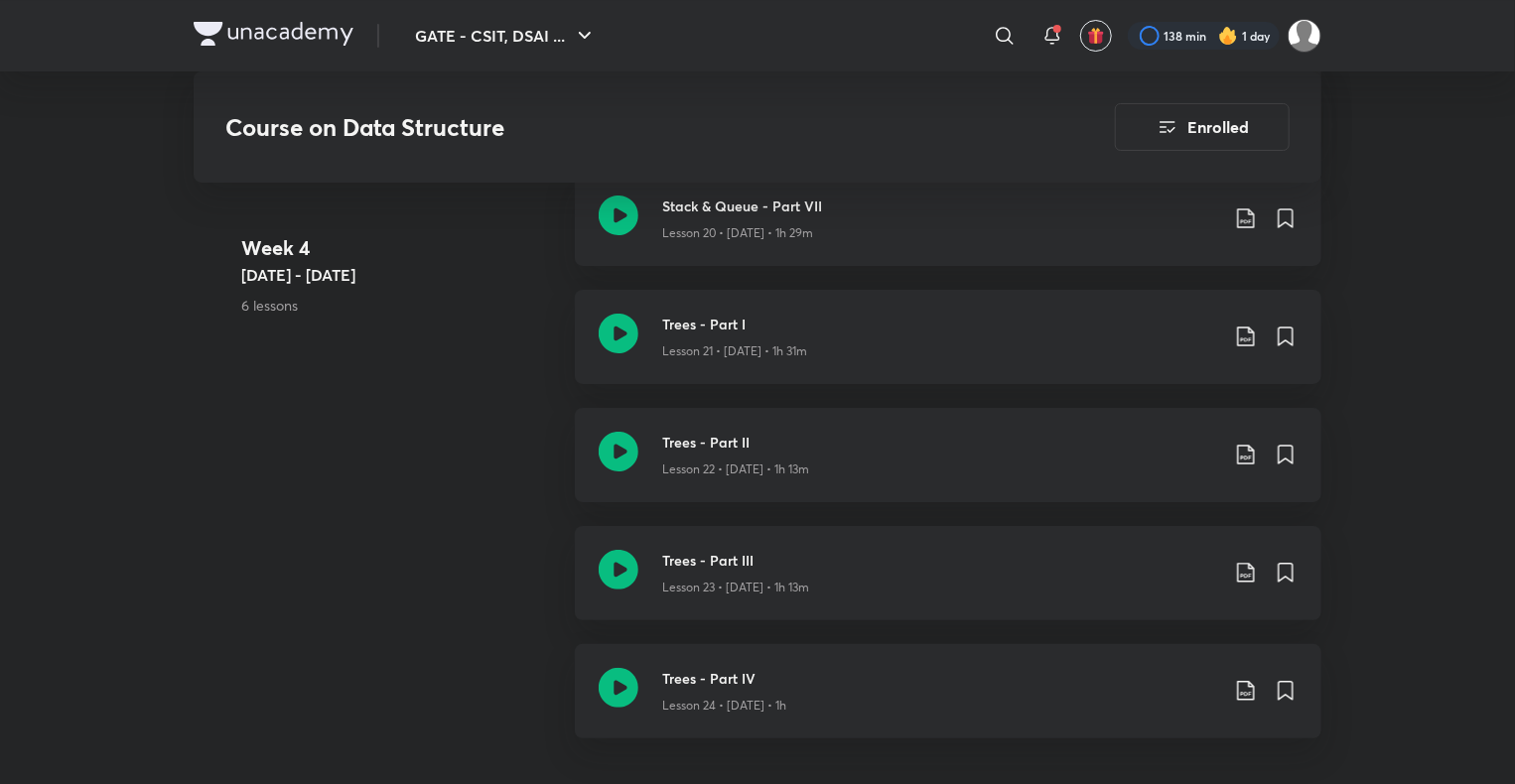 click at bounding box center [273, 34] 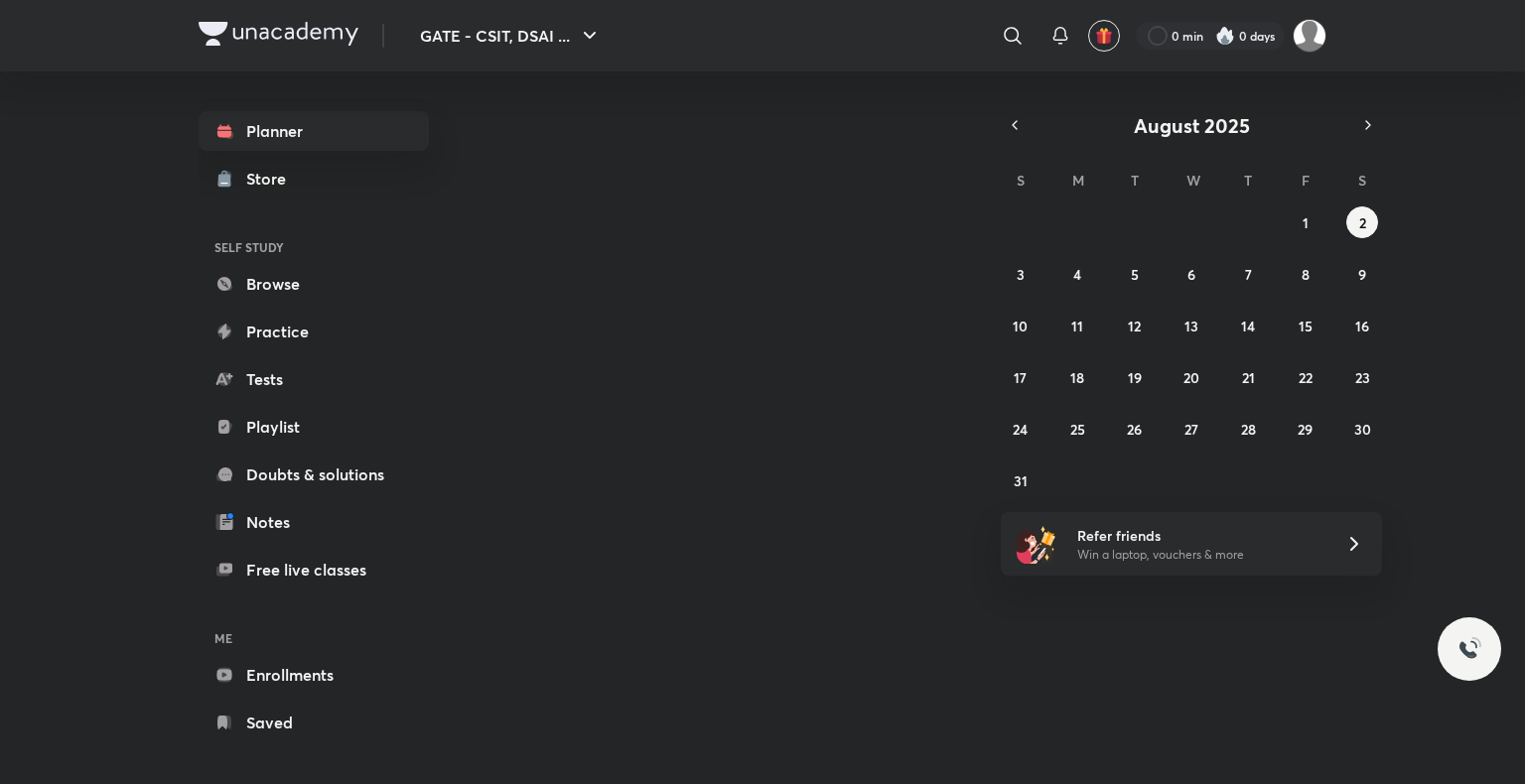 scroll, scrollTop: 0, scrollLeft: 0, axis: both 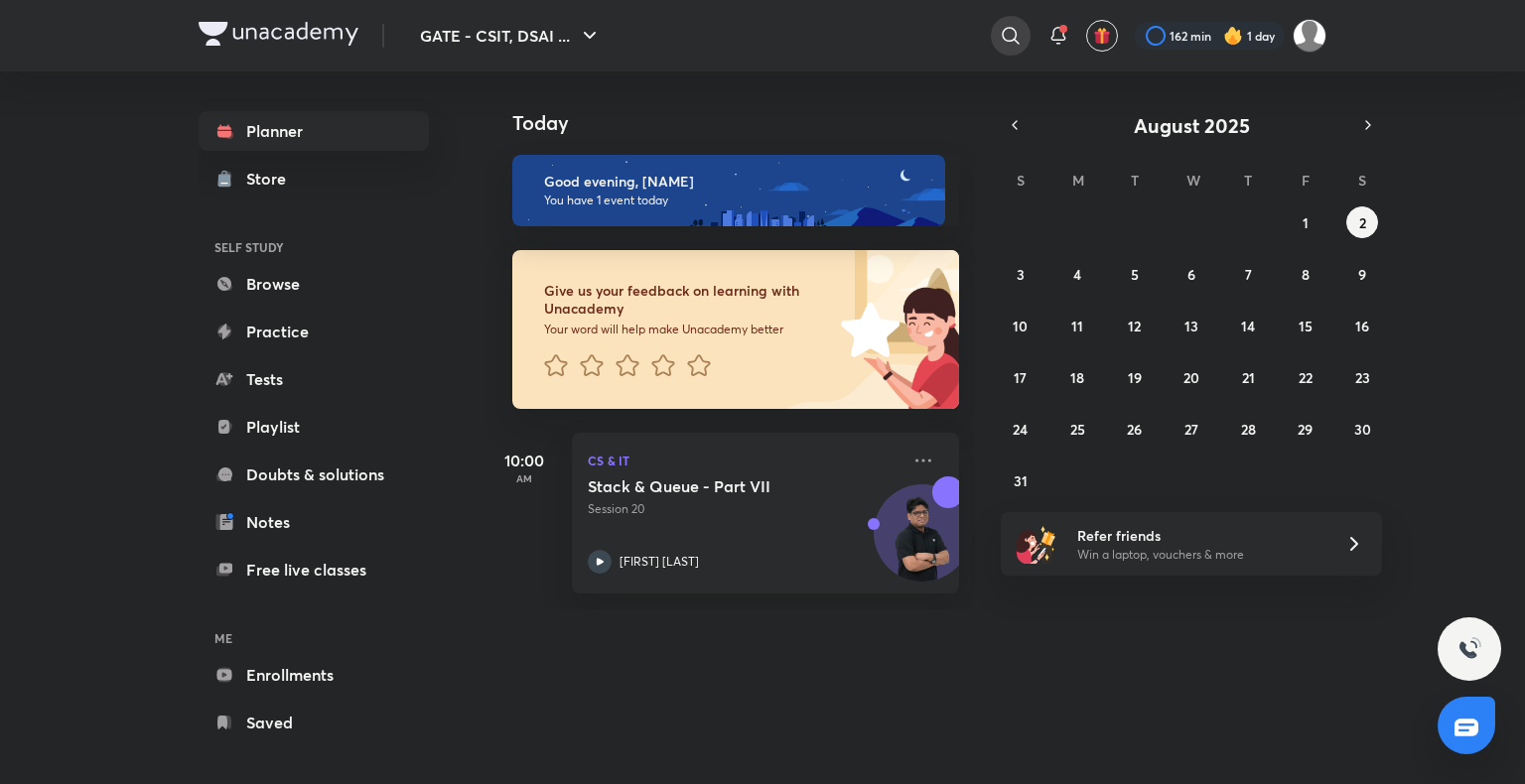 click 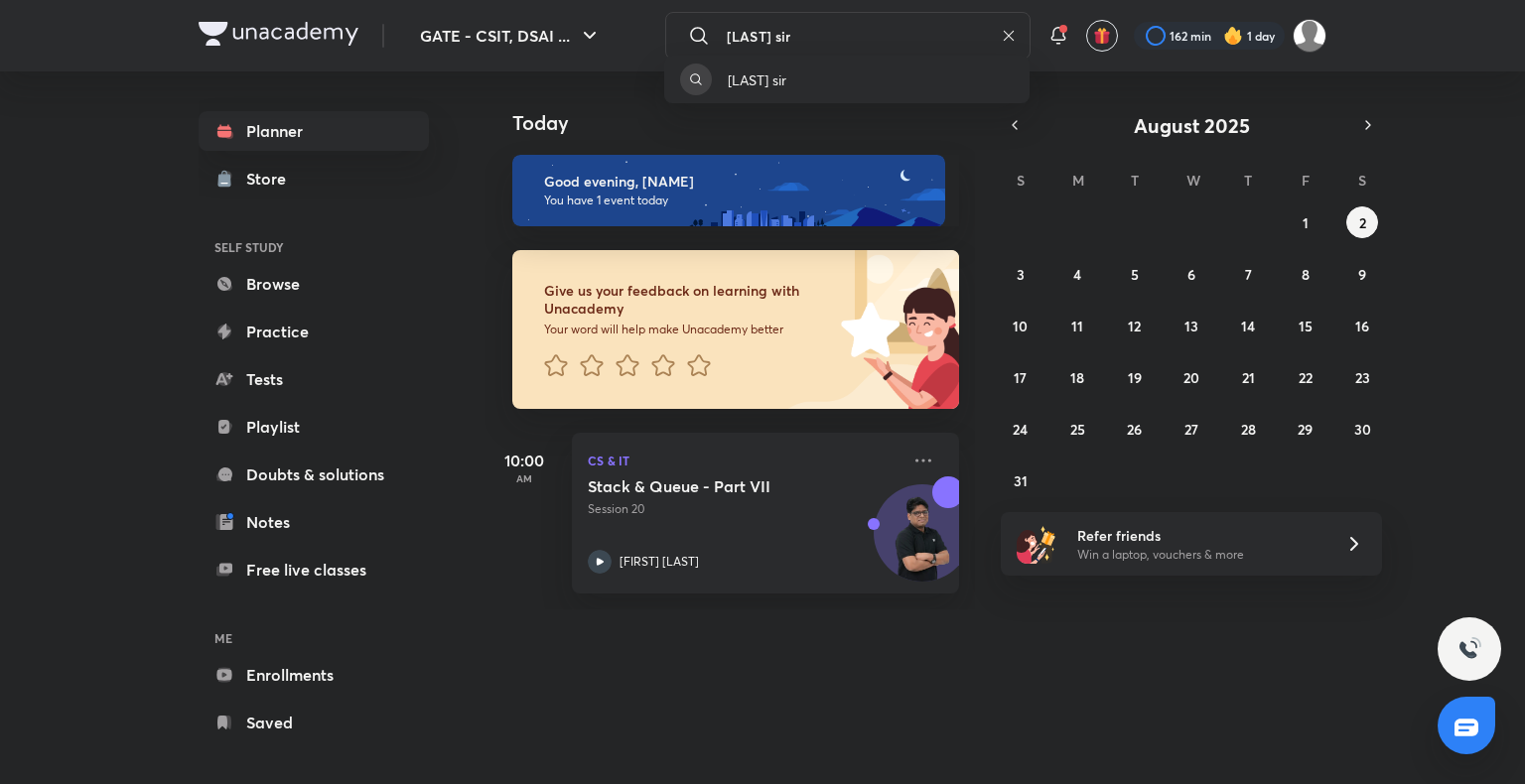 type on "[LAST] sir" 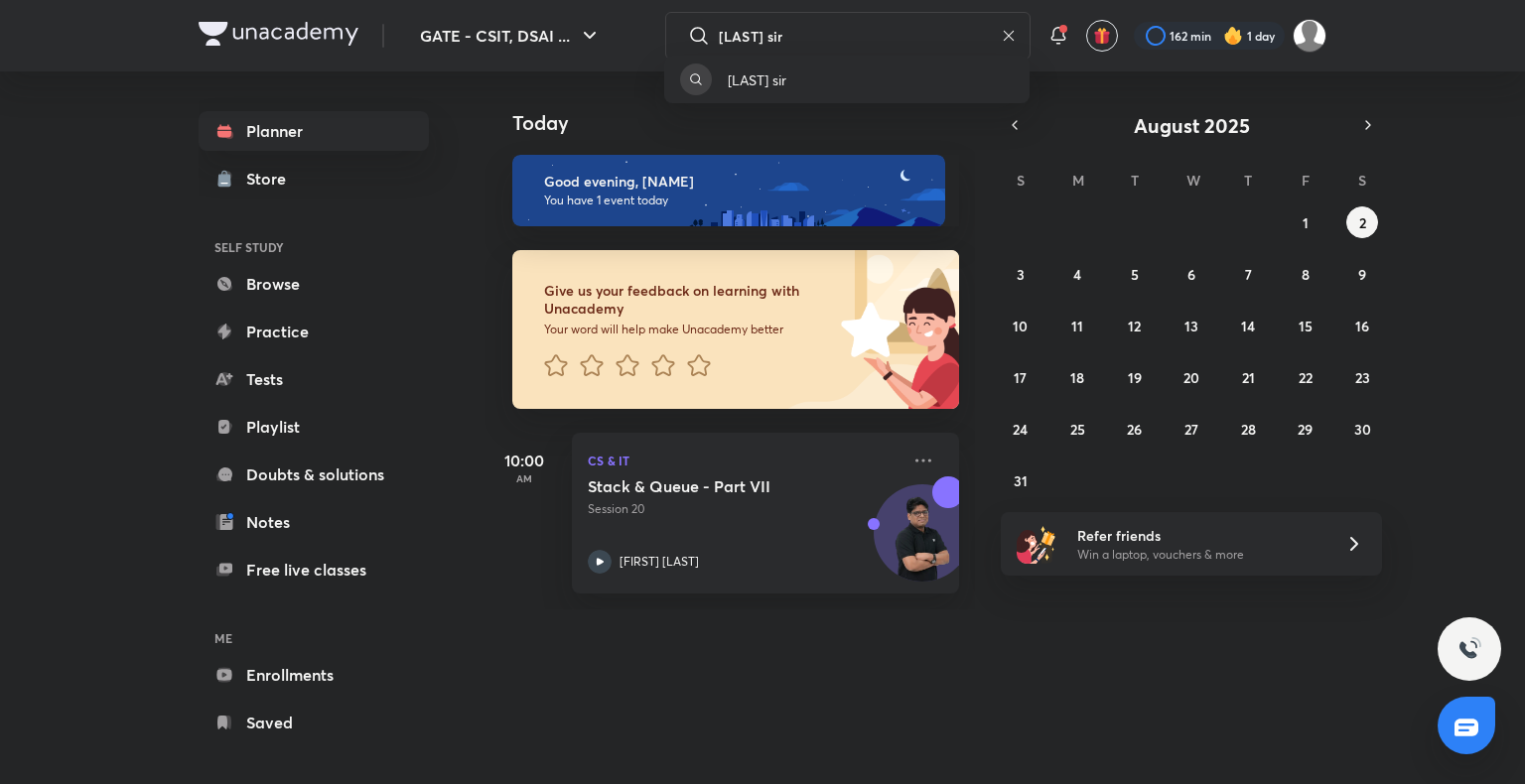 click on "[LAST] sir" at bounding box center (847, 79) 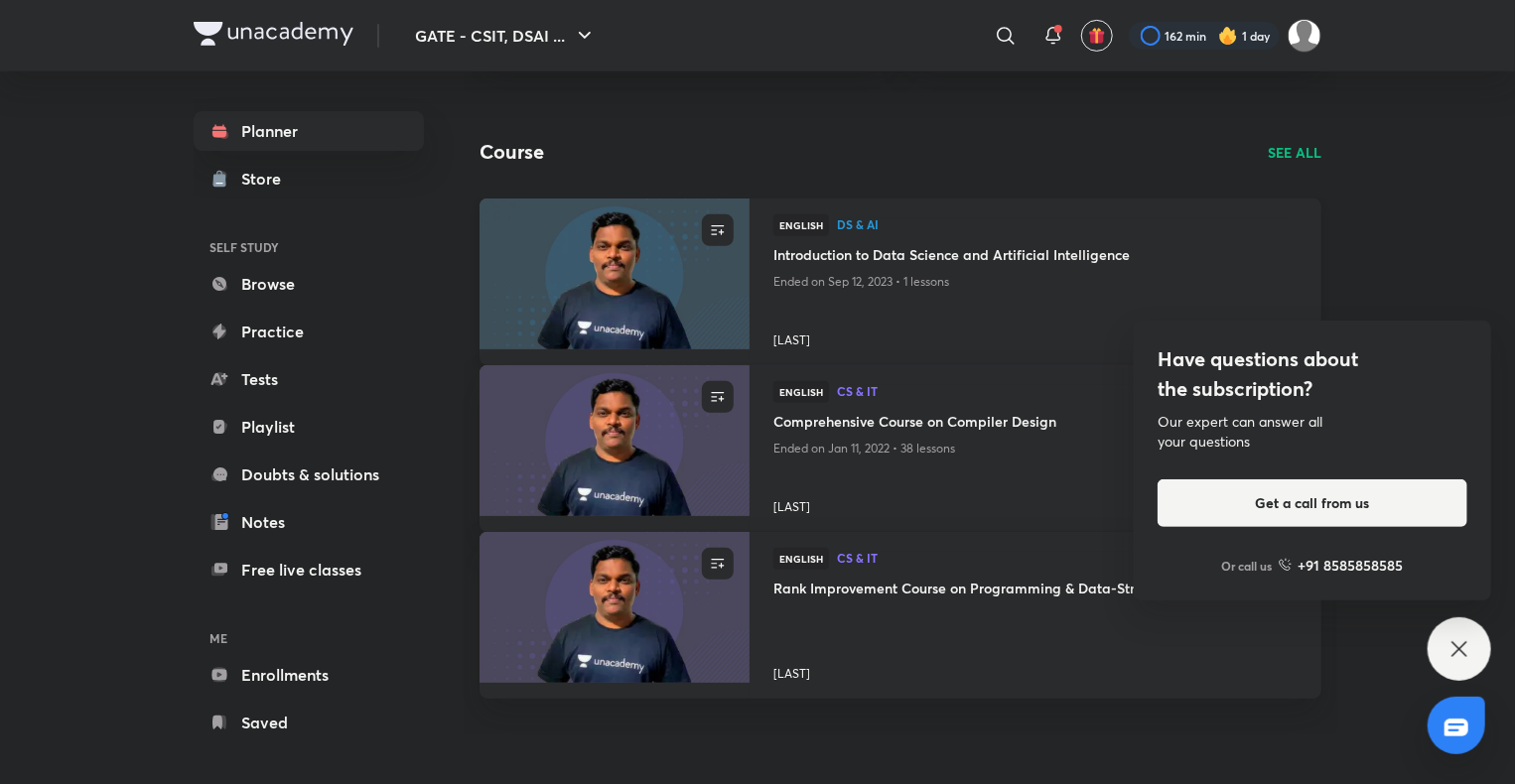 scroll, scrollTop: 384, scrollLeft: 0, axis: vertical 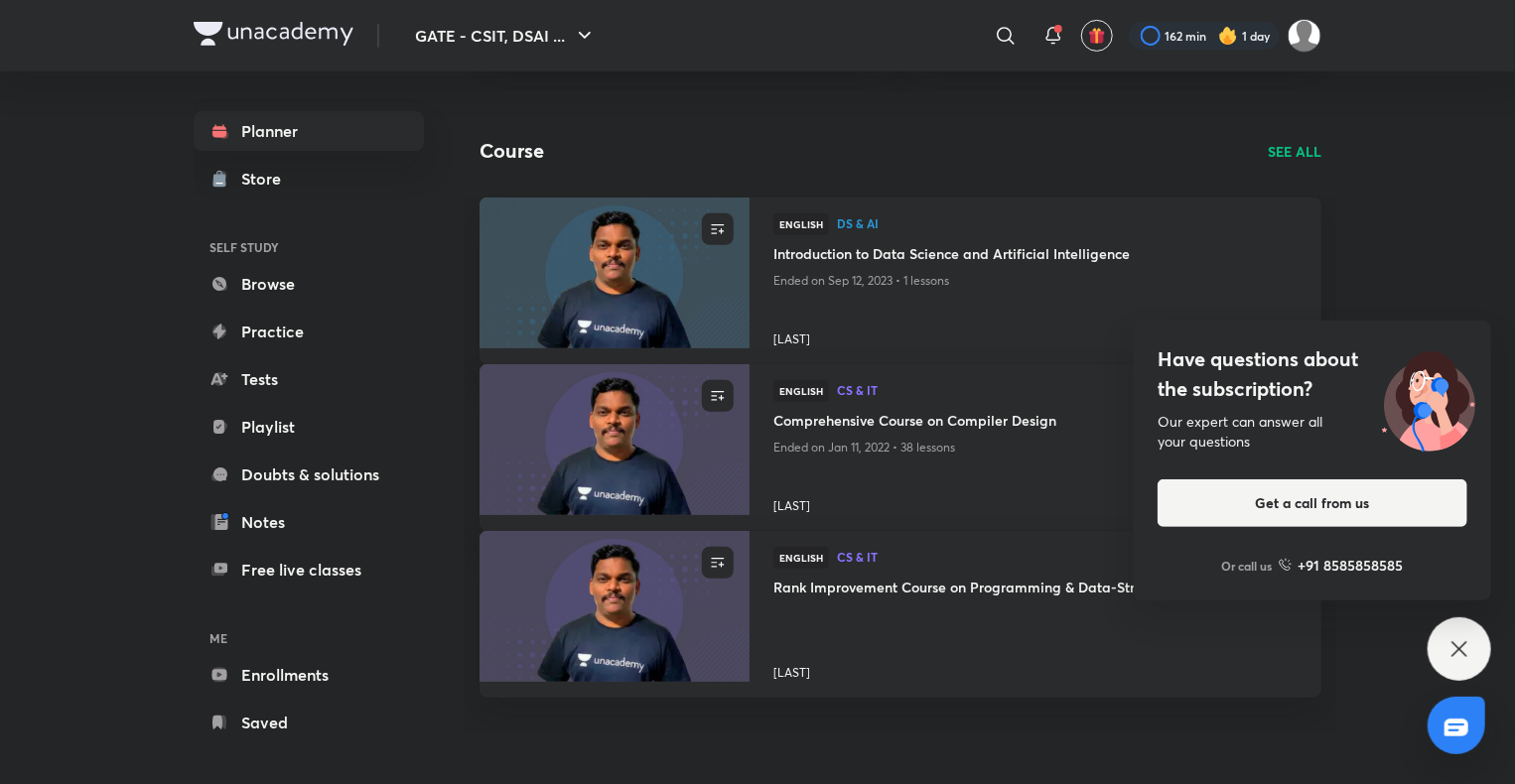 click 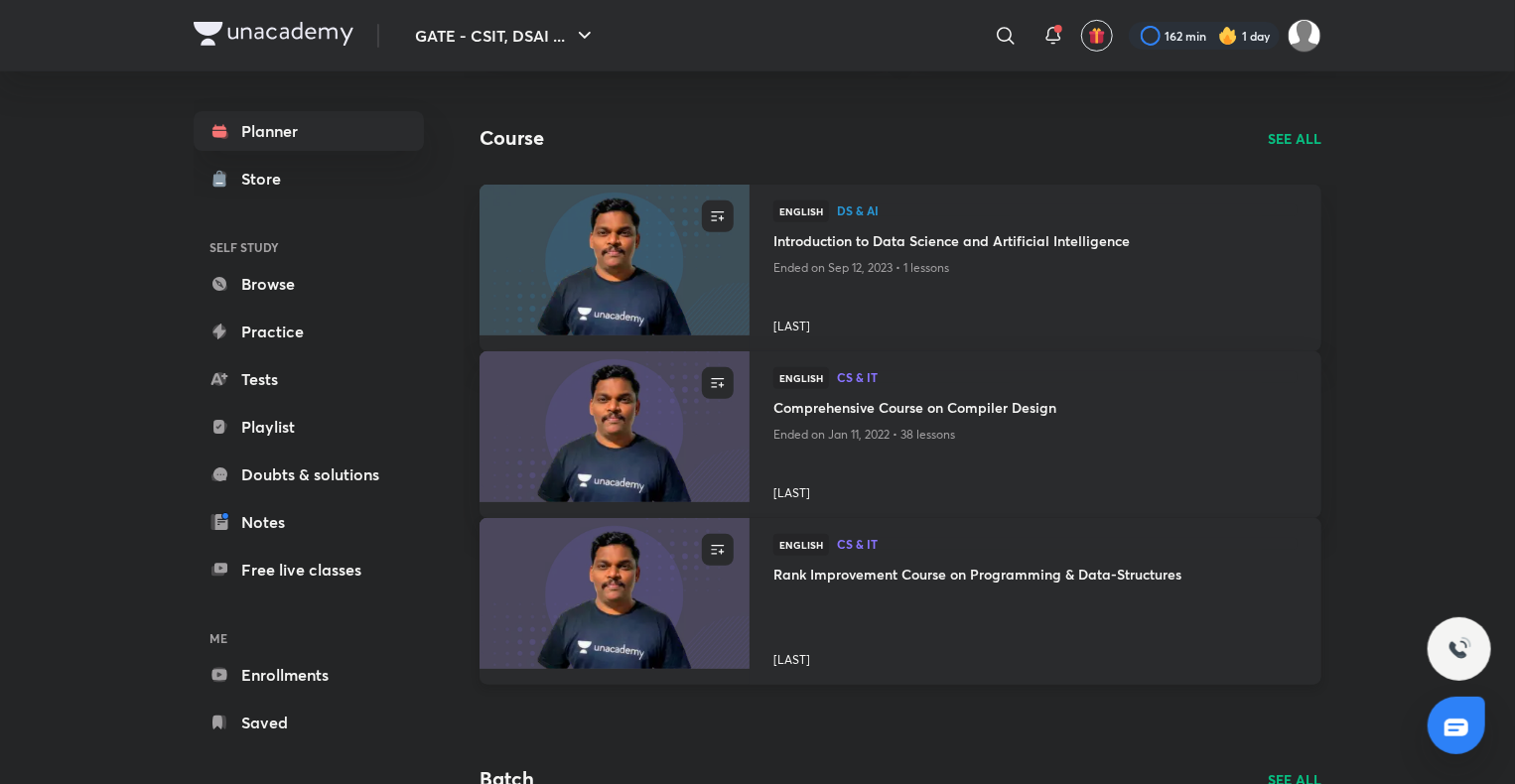 scroll, scrollTop: 399, scrollLeft: 0, axis: vertical 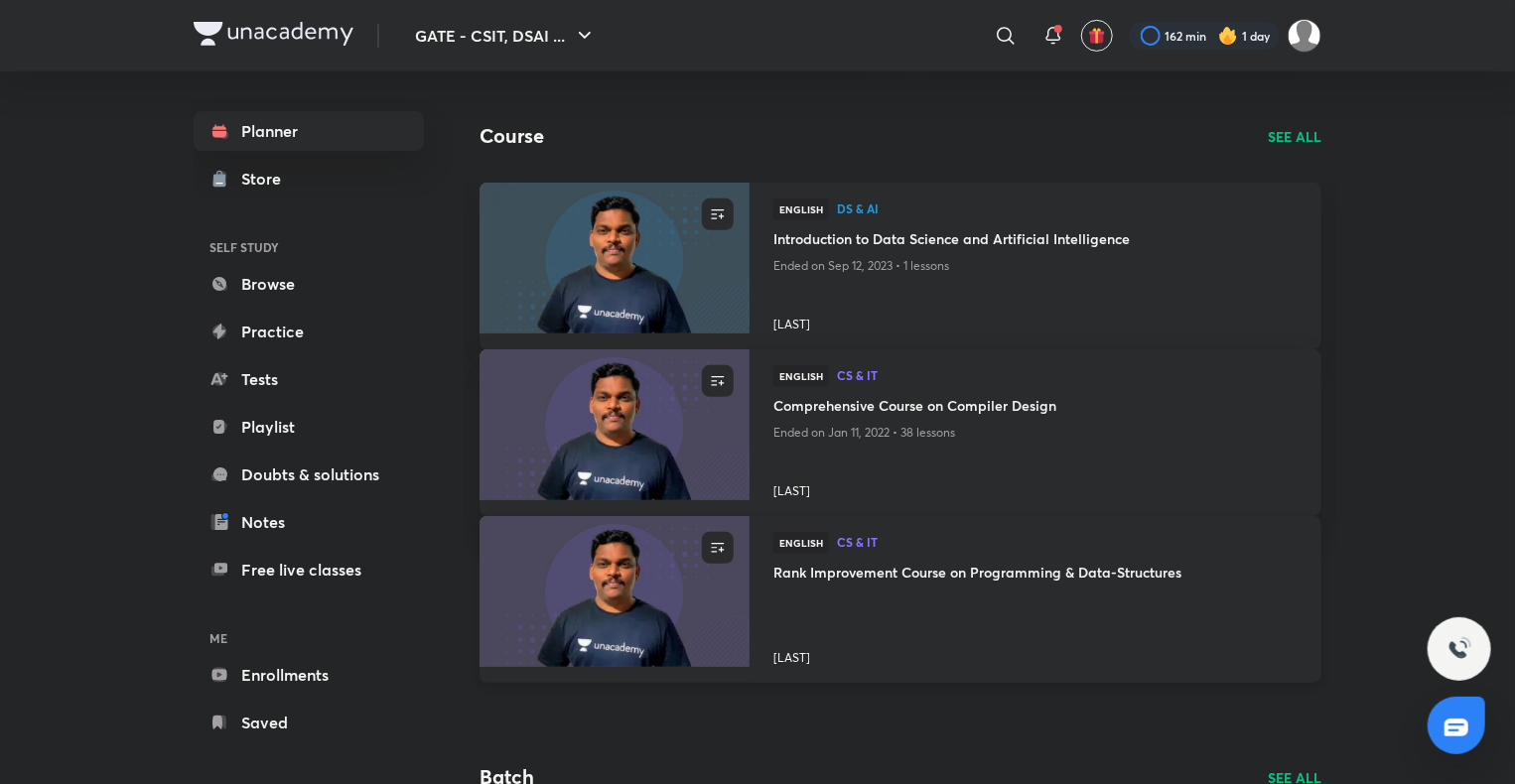 click on "Rank Improvement Course on Programming & Data-Structures" at bounding box center [1035, 574] 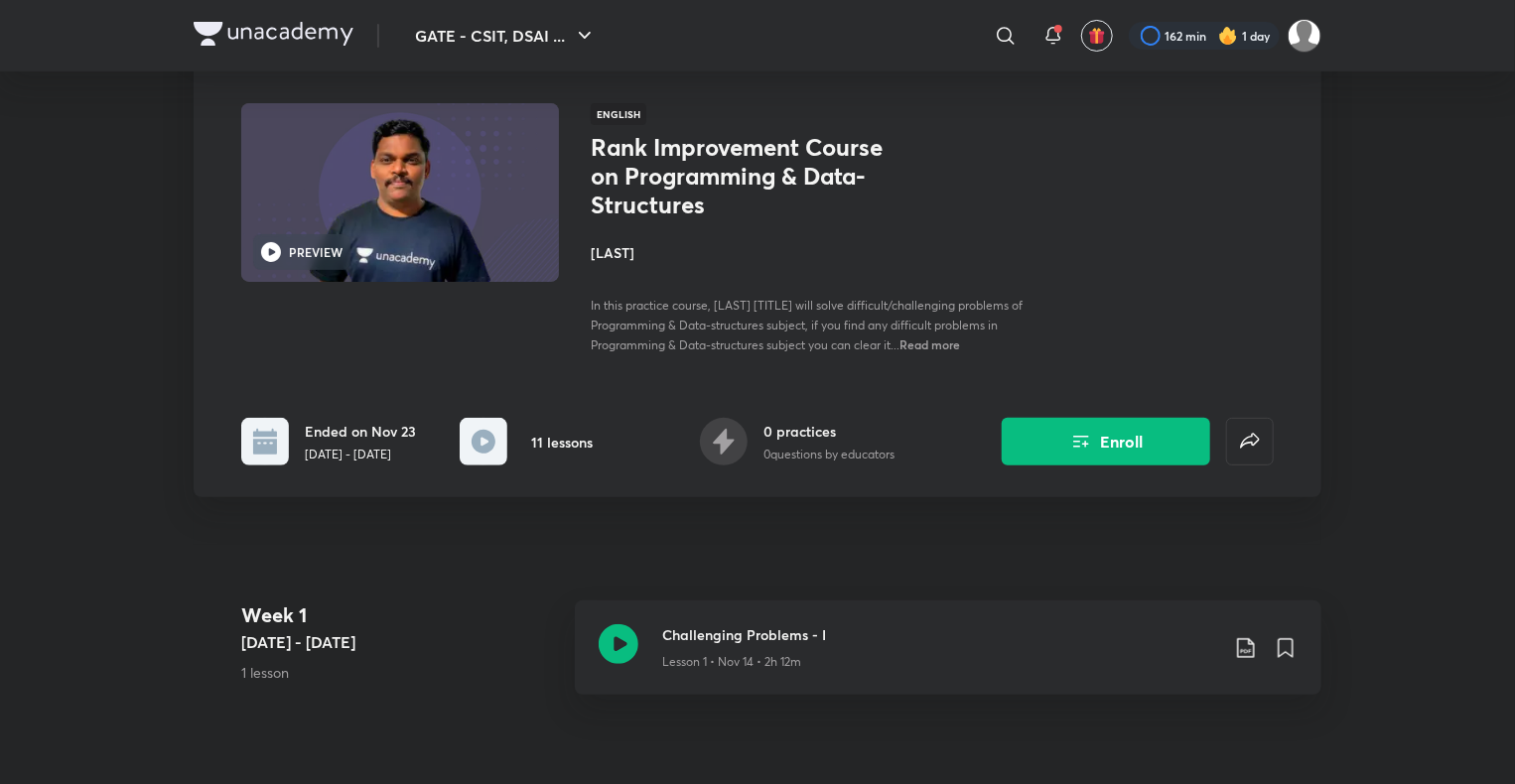 scroll, scrollTop: 0, scrollLeft: 0, axis: both 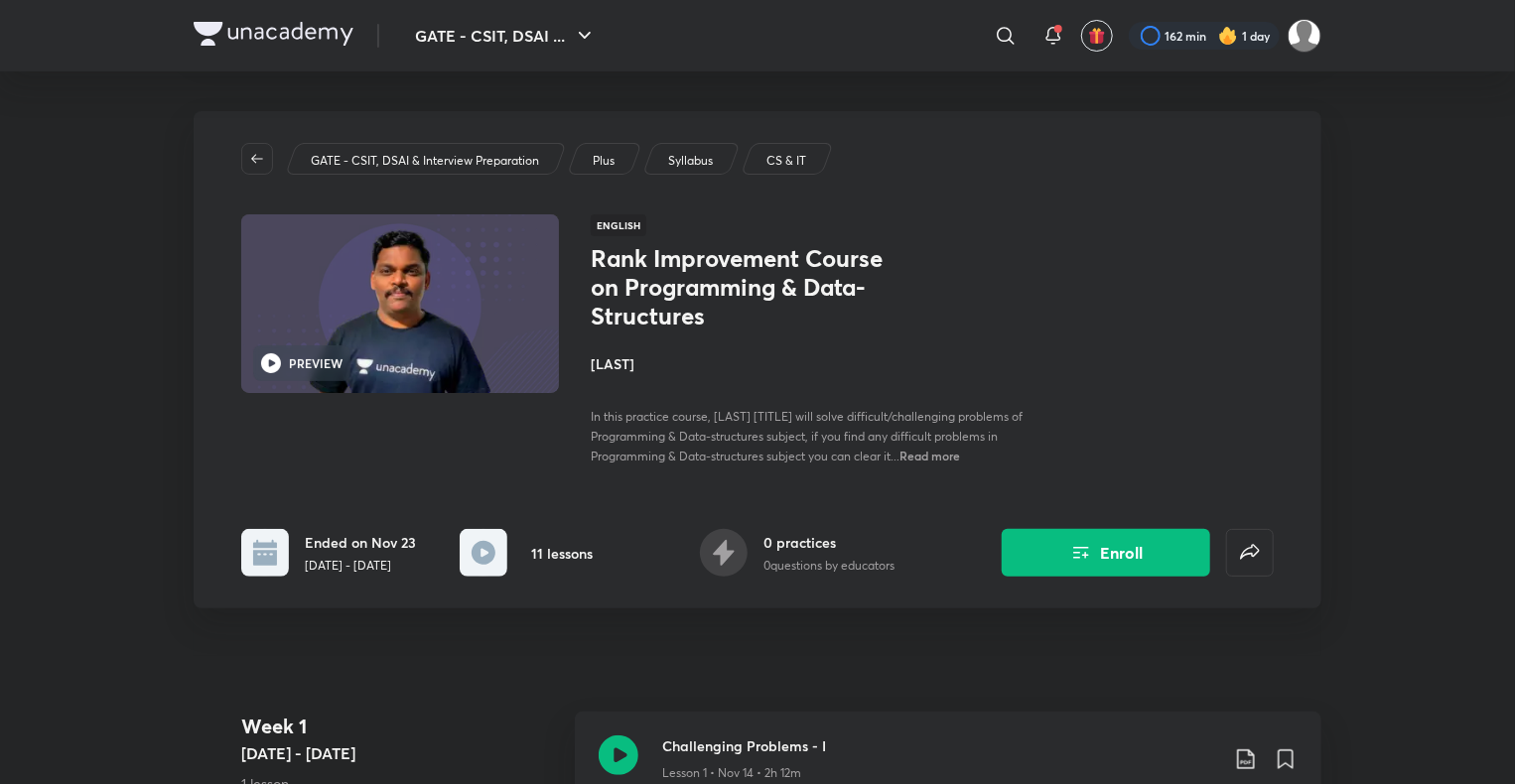 click on "Read more" at bounding box center [929, 456] 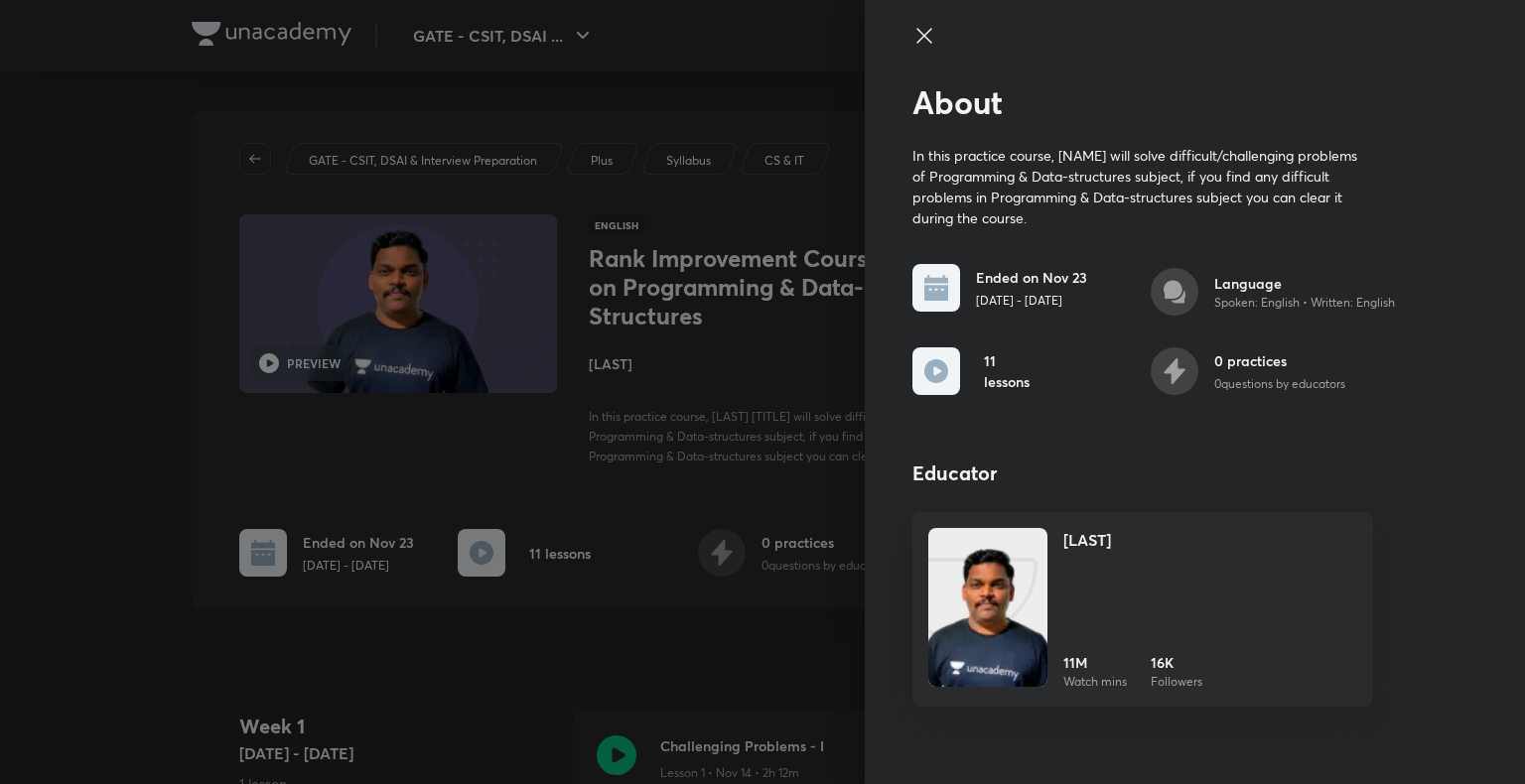 click 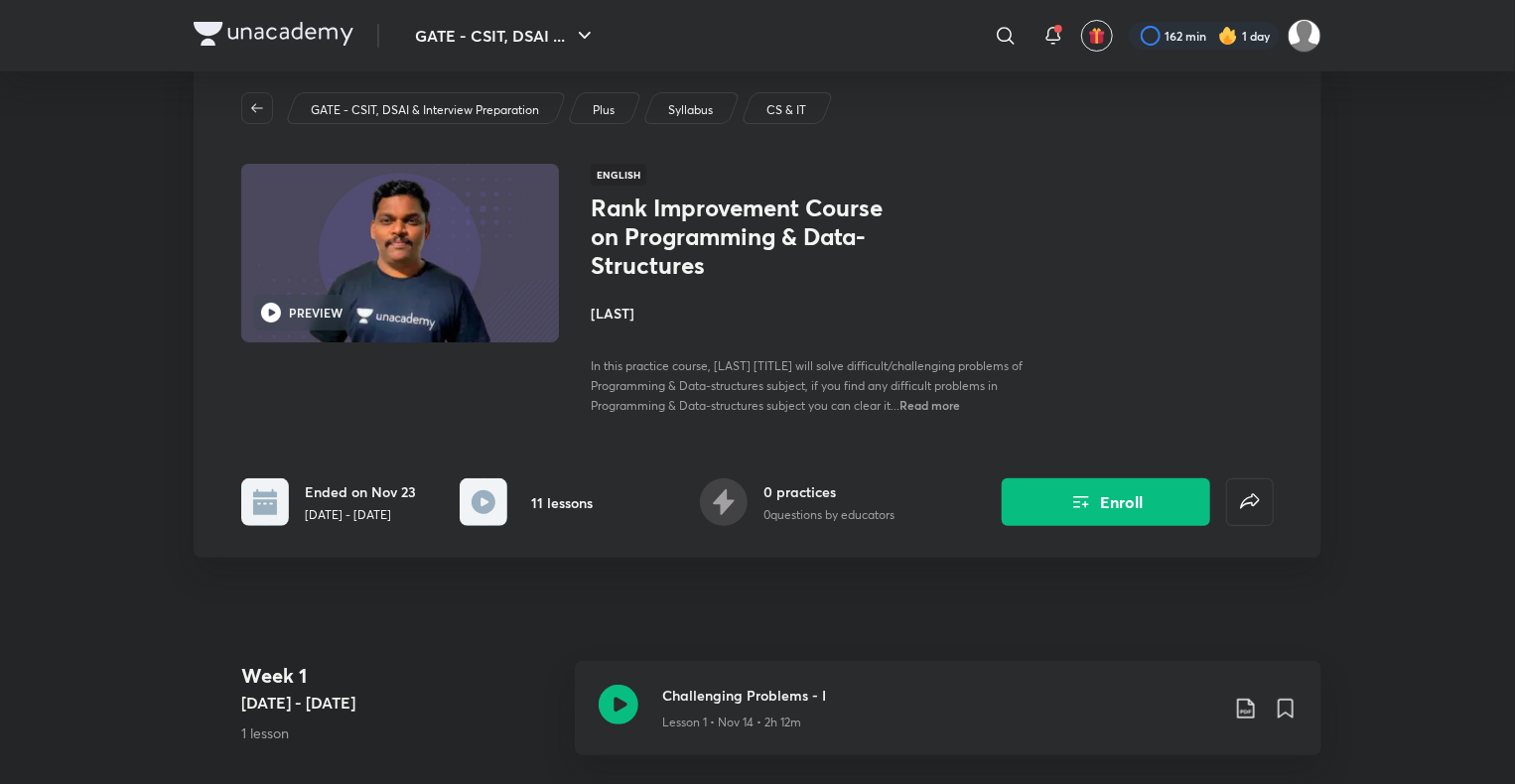 scroll, scrollTop: 0, scrollLeft: 0, axis: both 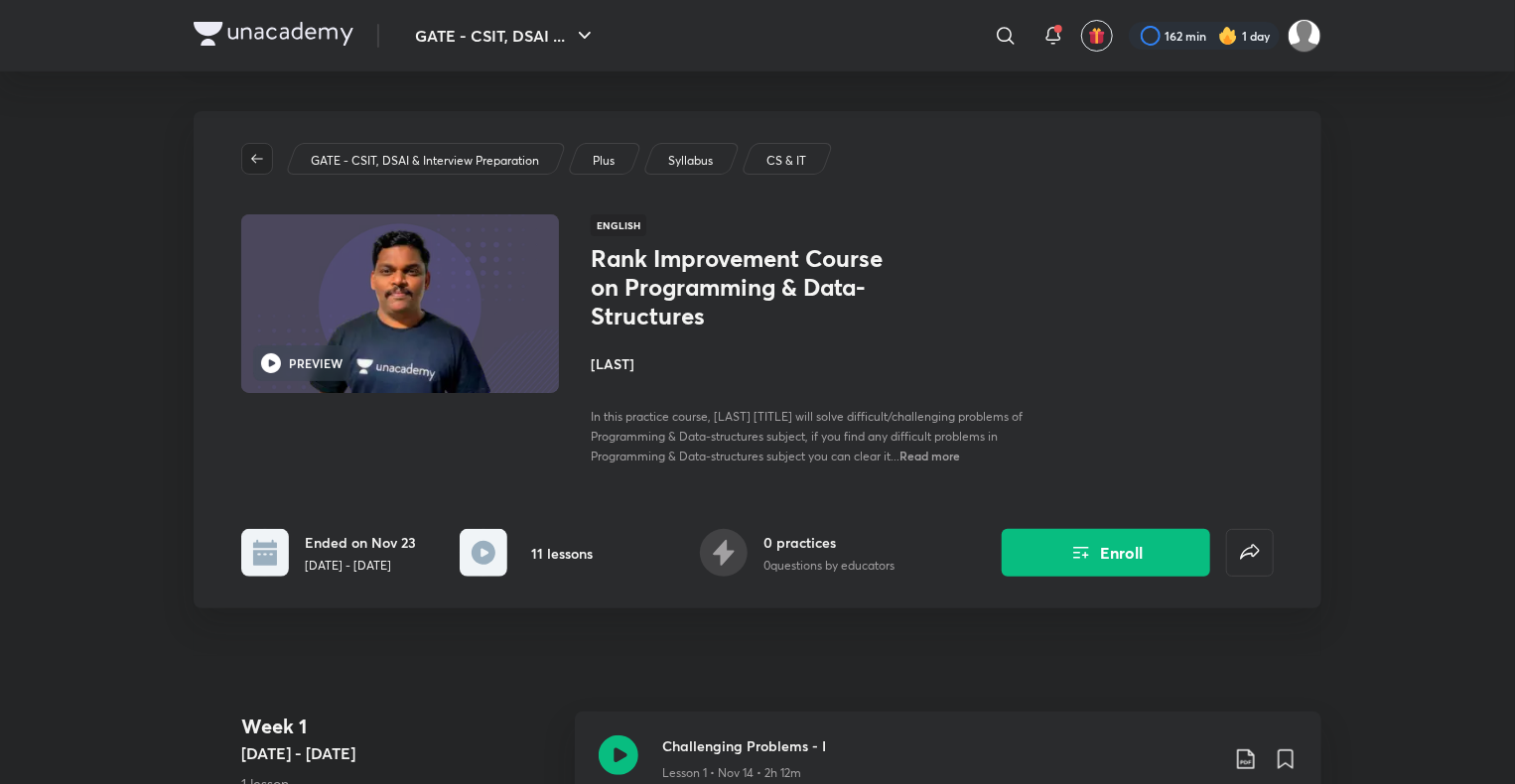 click 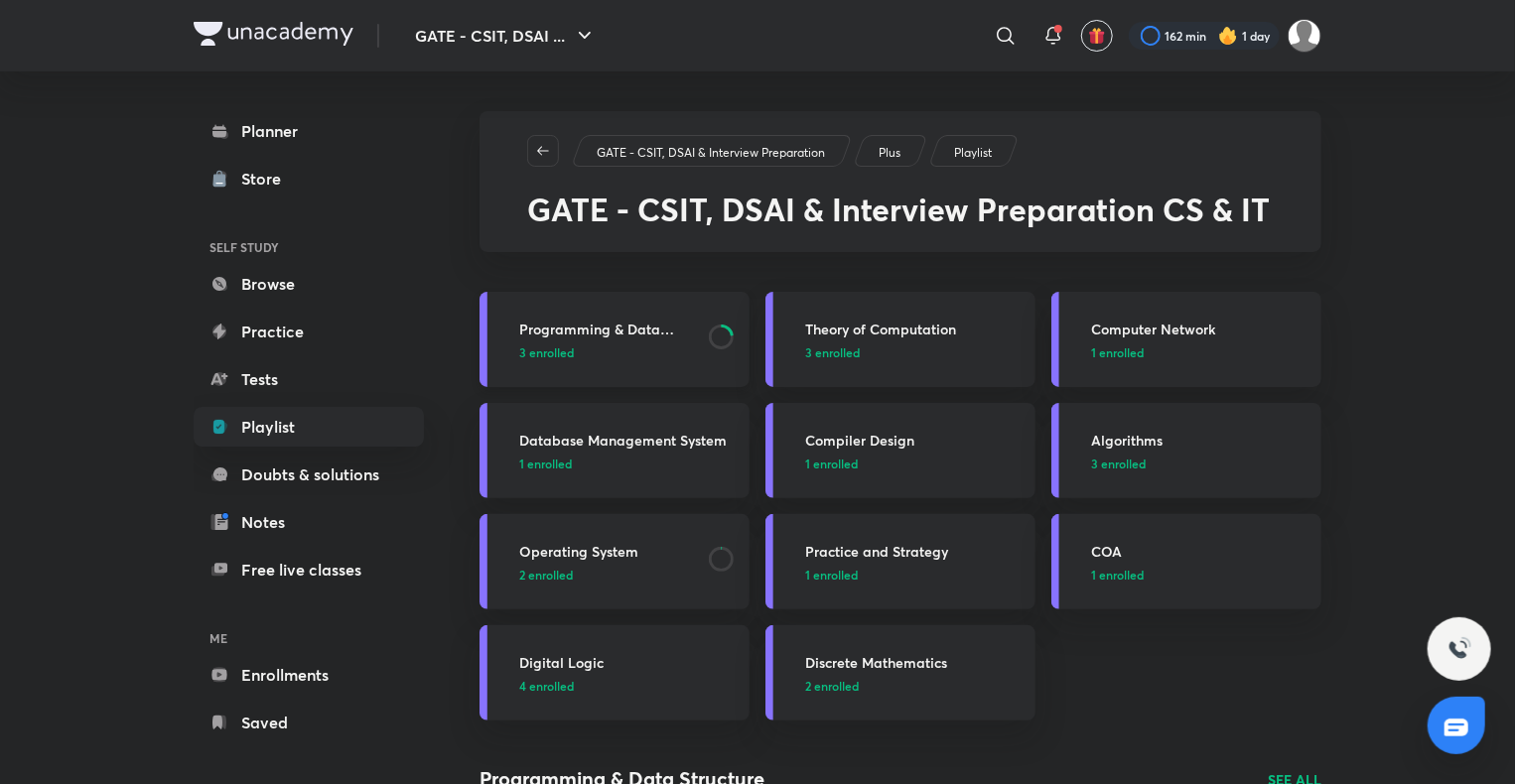 click on "Programming & Data Structure" at bounding box center [608, 328] 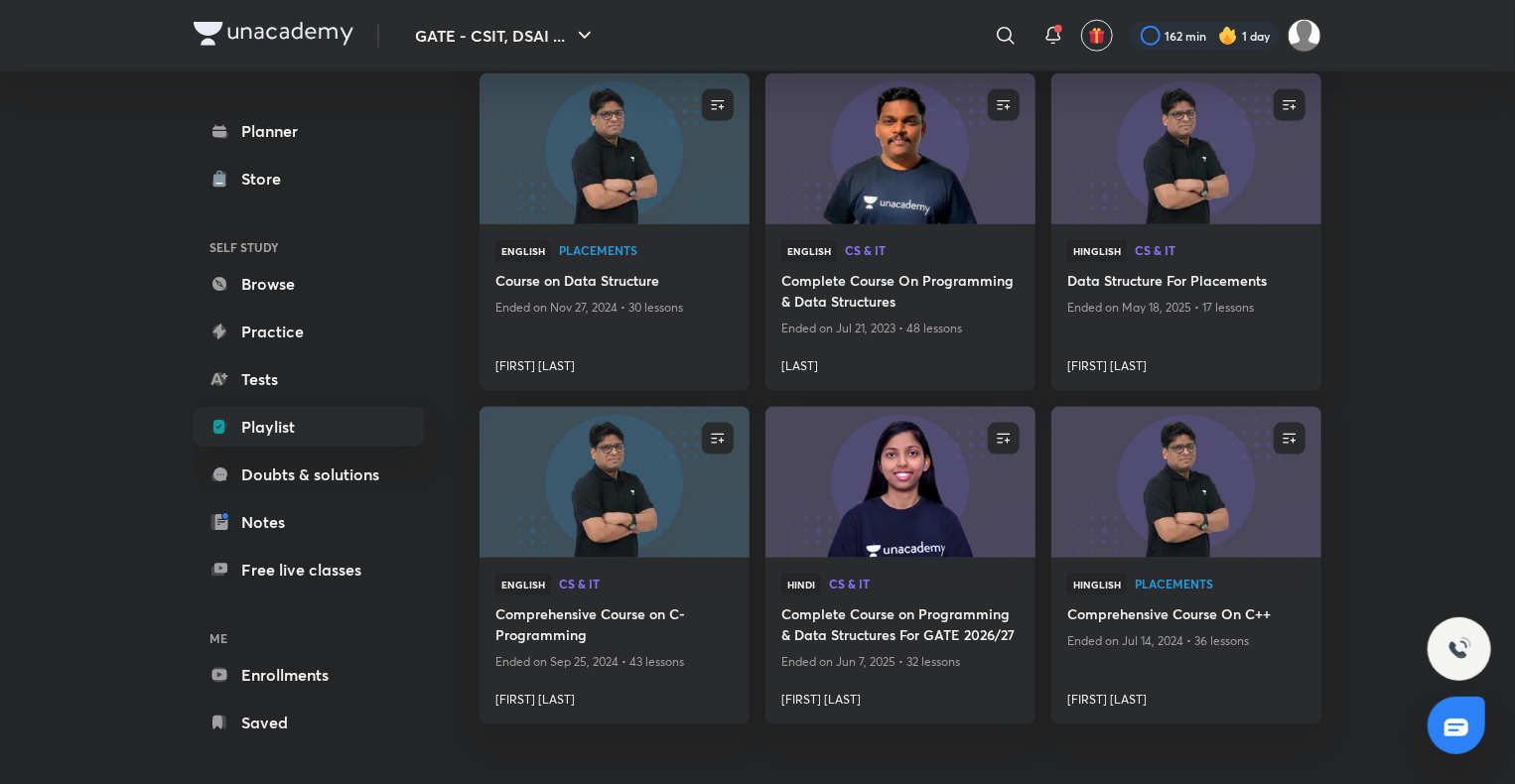 scroll, scrollTop: 1098, scrollLeft: 0, axis: vertical 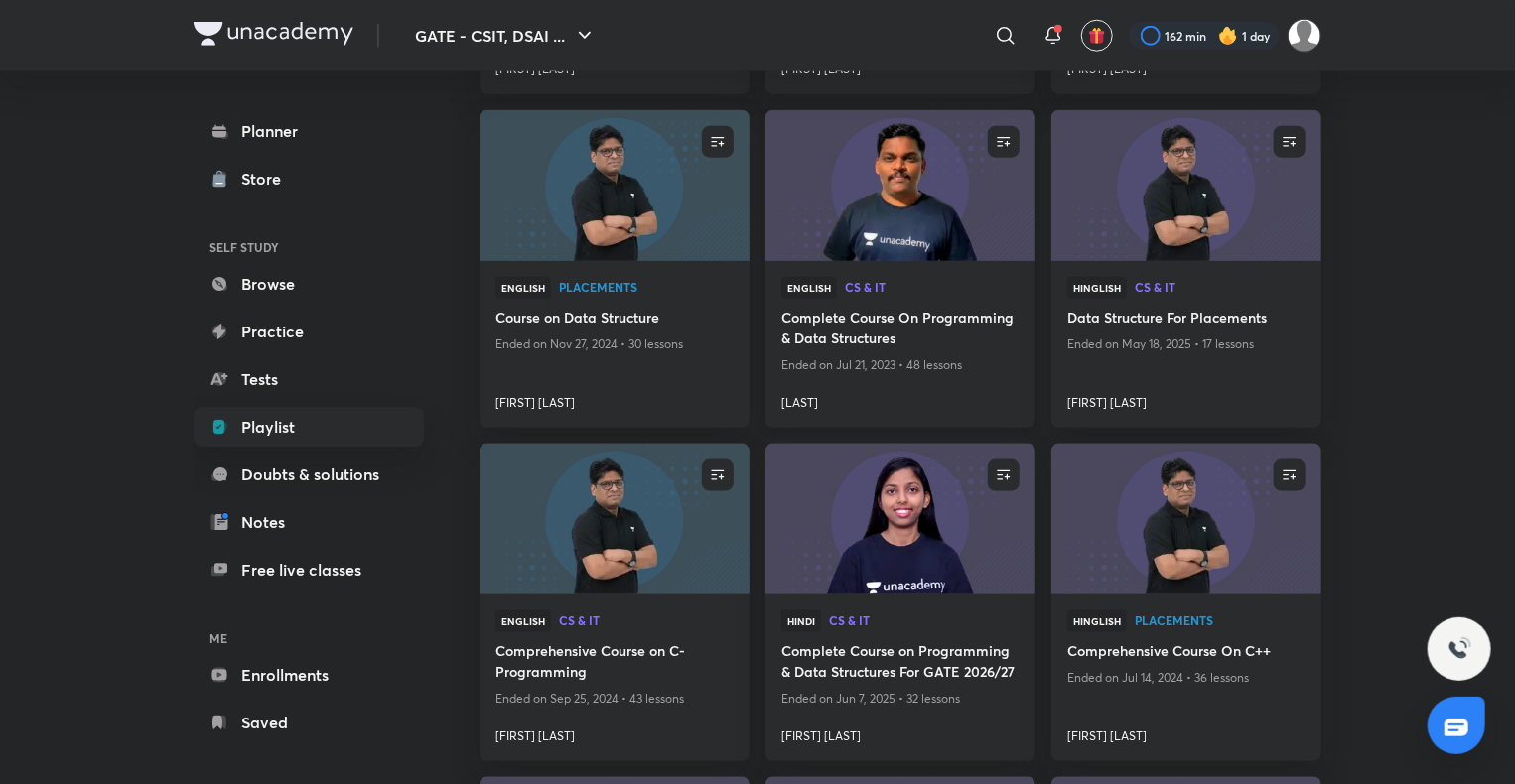 click on "Complete Course On Programming & Data Structures" at bounding box center (900, 329) 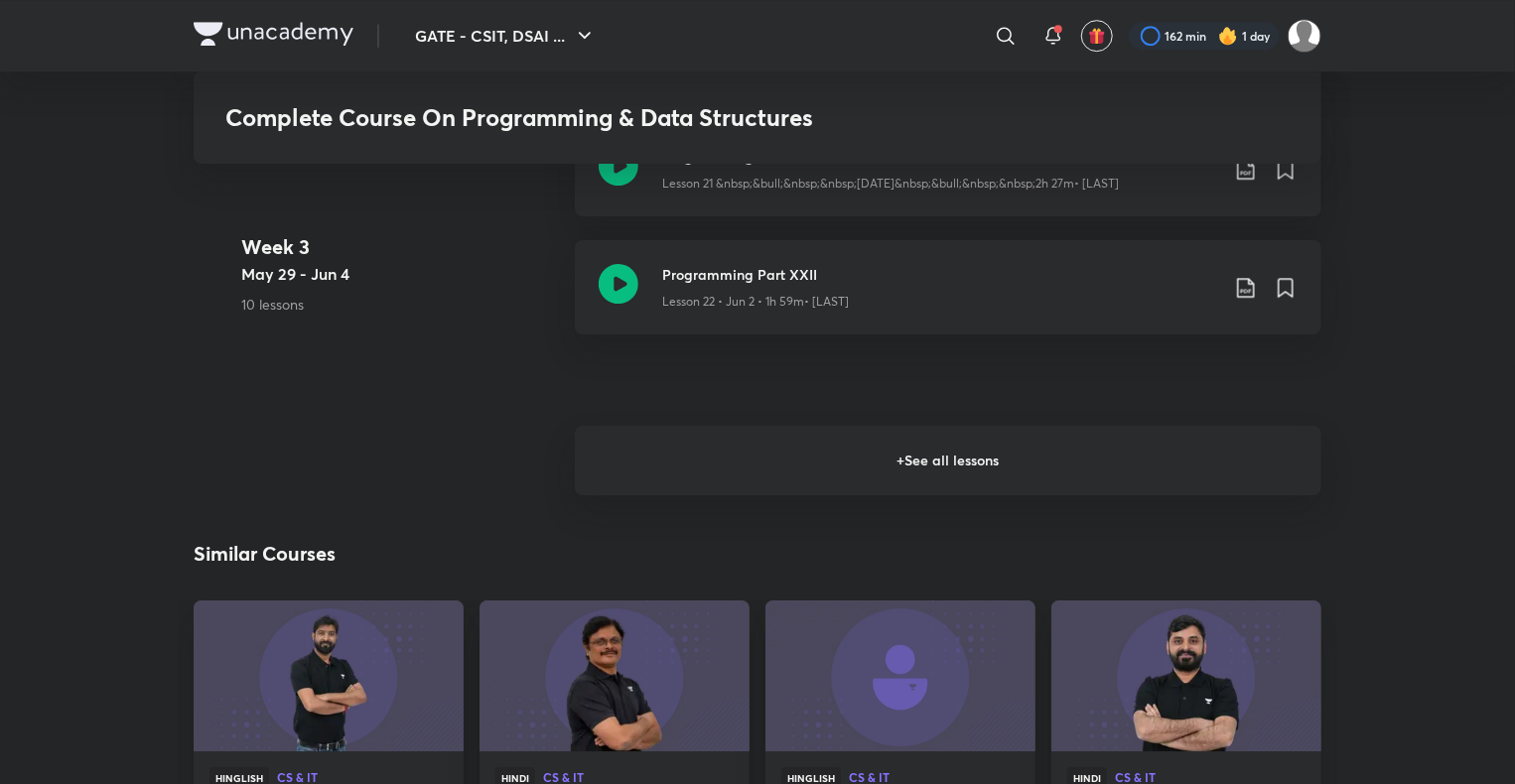 scroll, scrollTop: 3140, scrollLeft: 0, axis: vertical 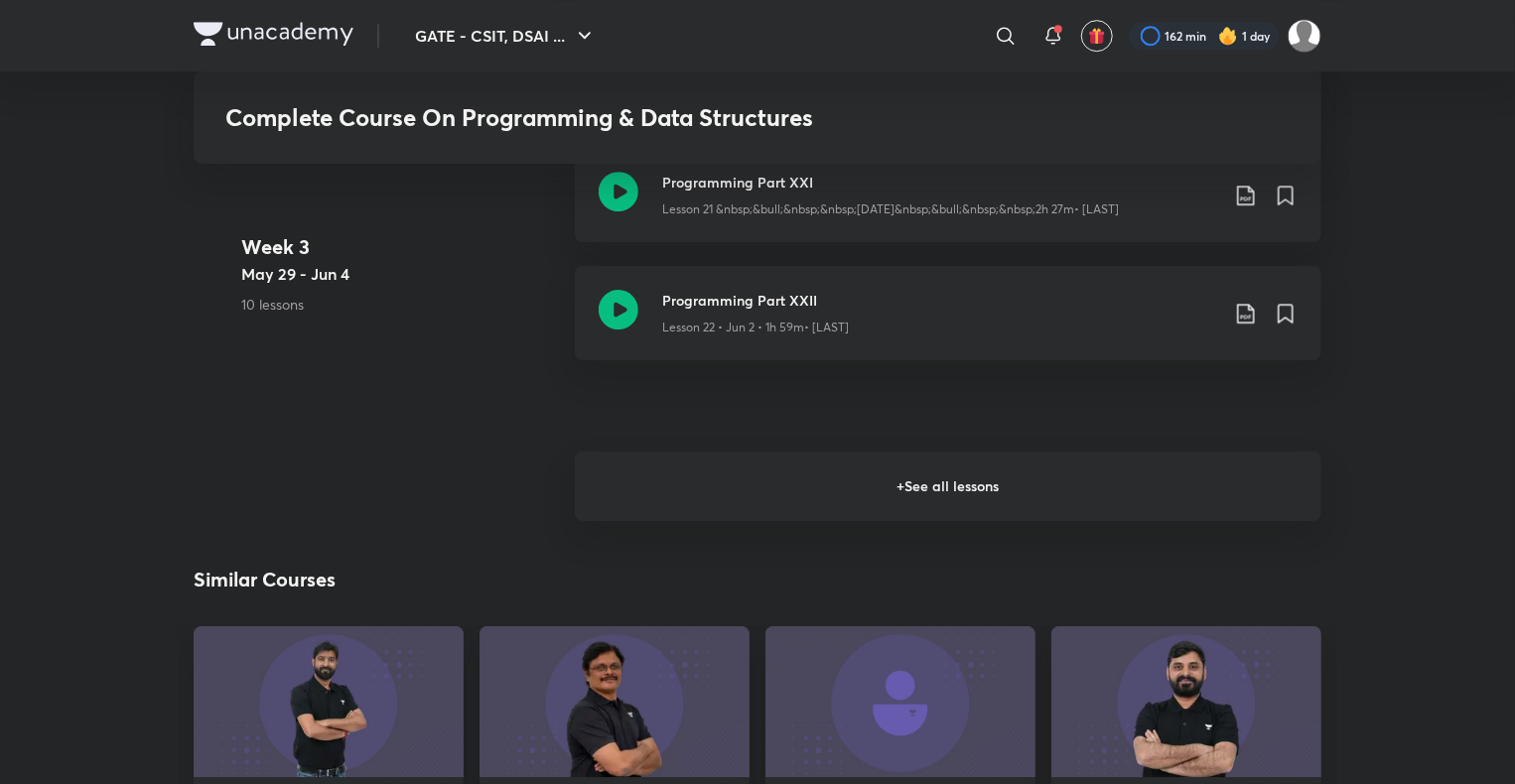 click on "+  See all lessons" at bounding box center (948, 486) 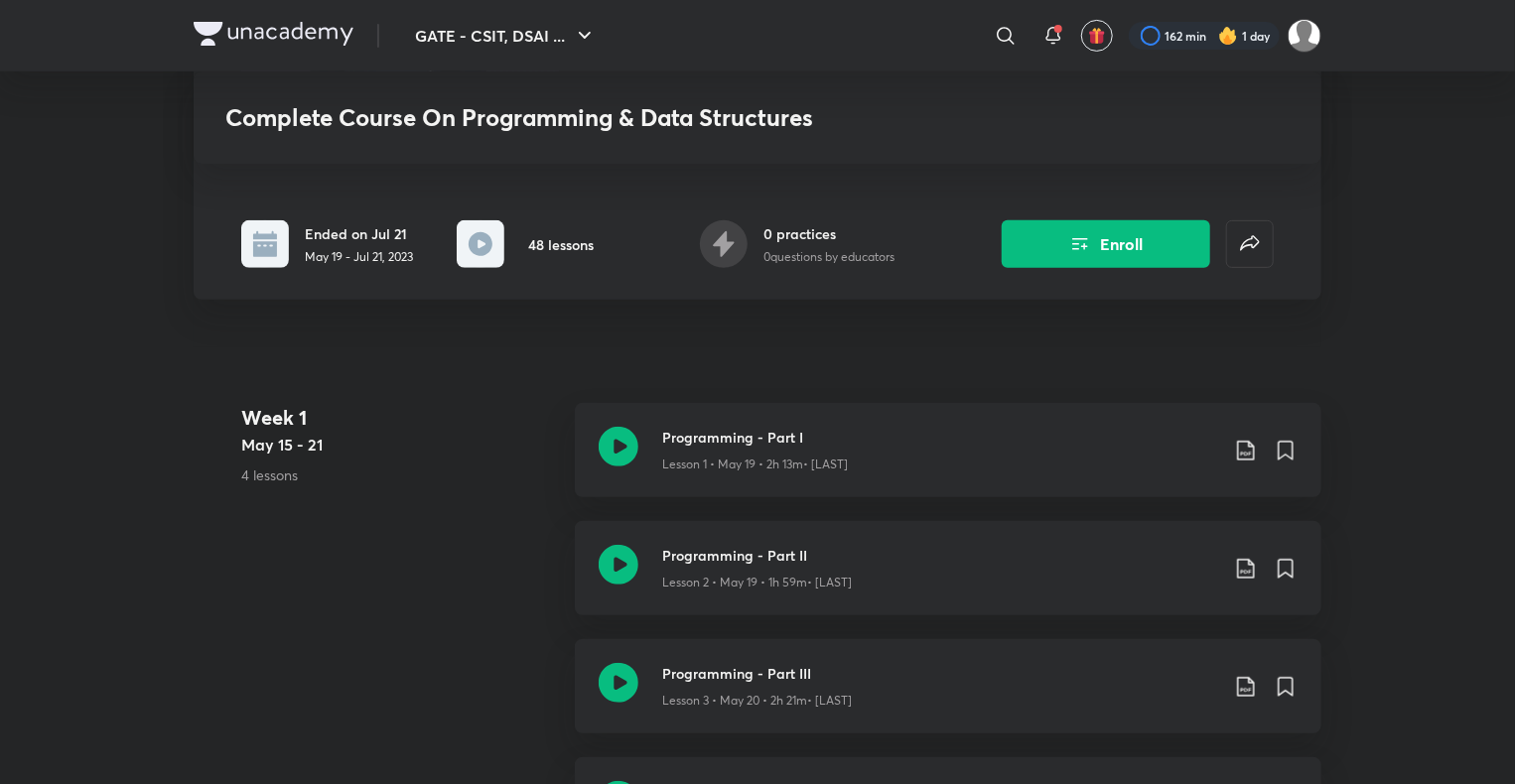 scroll, scrollTop: 0, scrollLeft: 0, axis: both 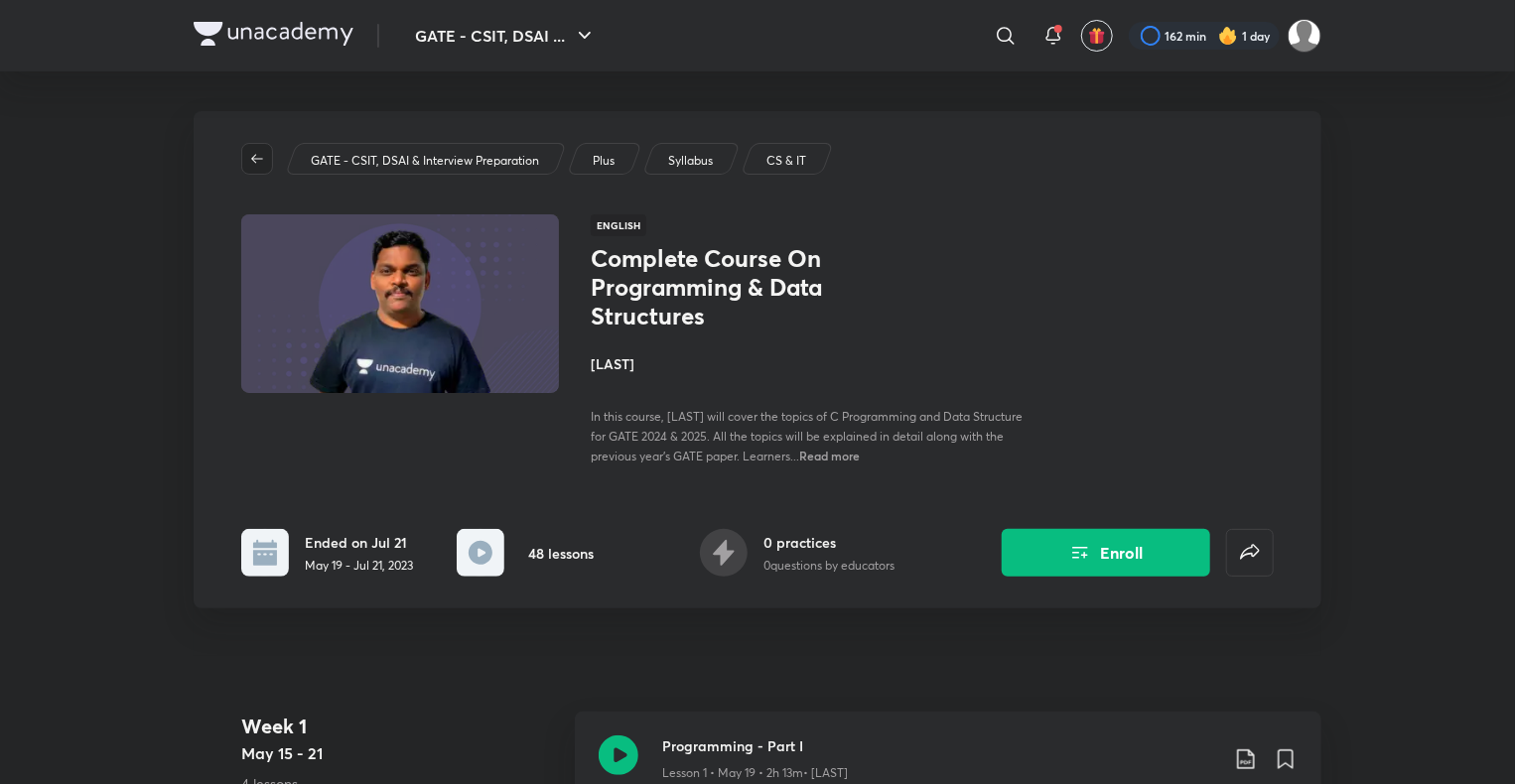 click at bounding box center [257, 159] 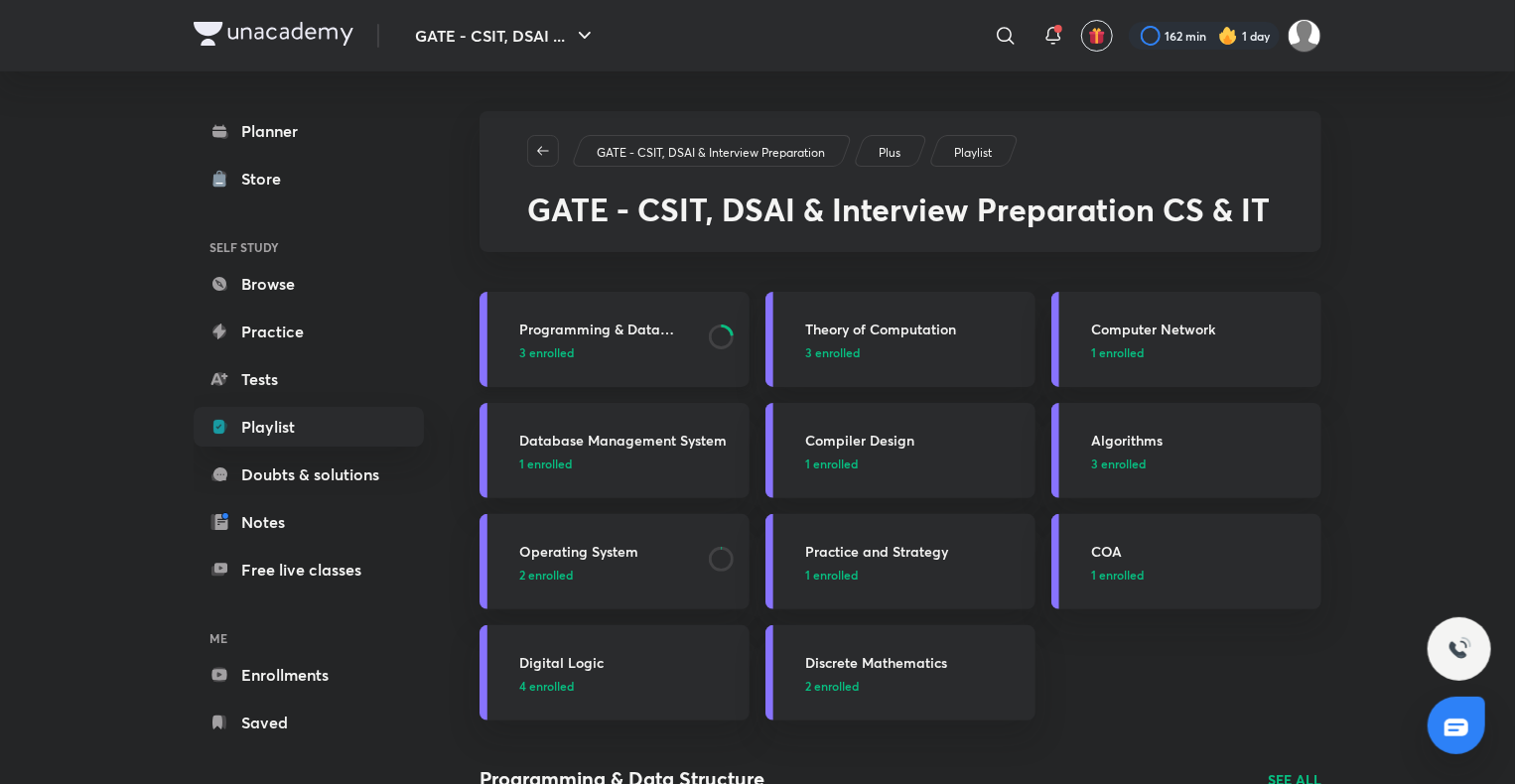 click on "Programming & Data Structure" at bounding box center (608, 328) 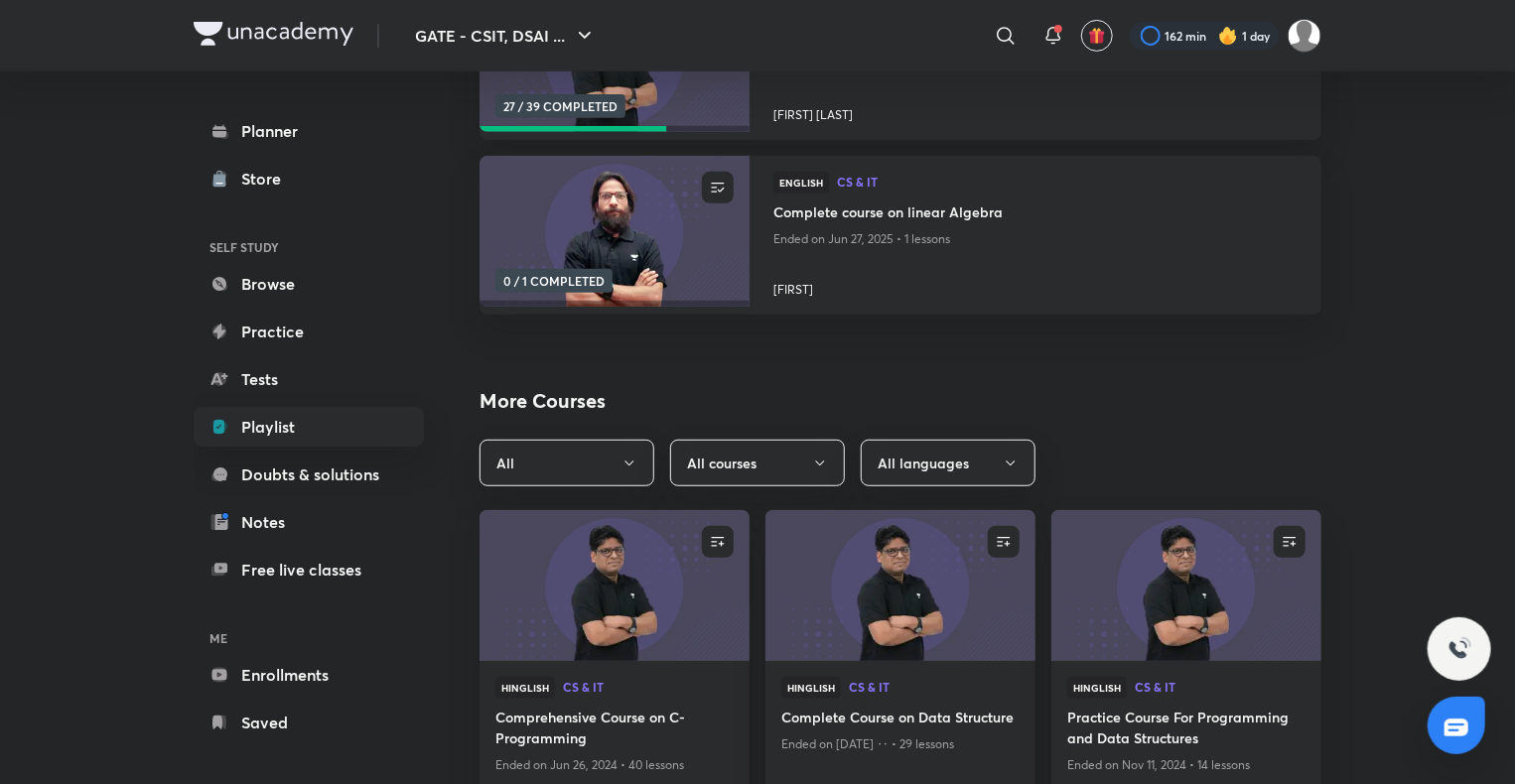 scroll, scrollTop: 0, scrollLeft: 0, axis: both 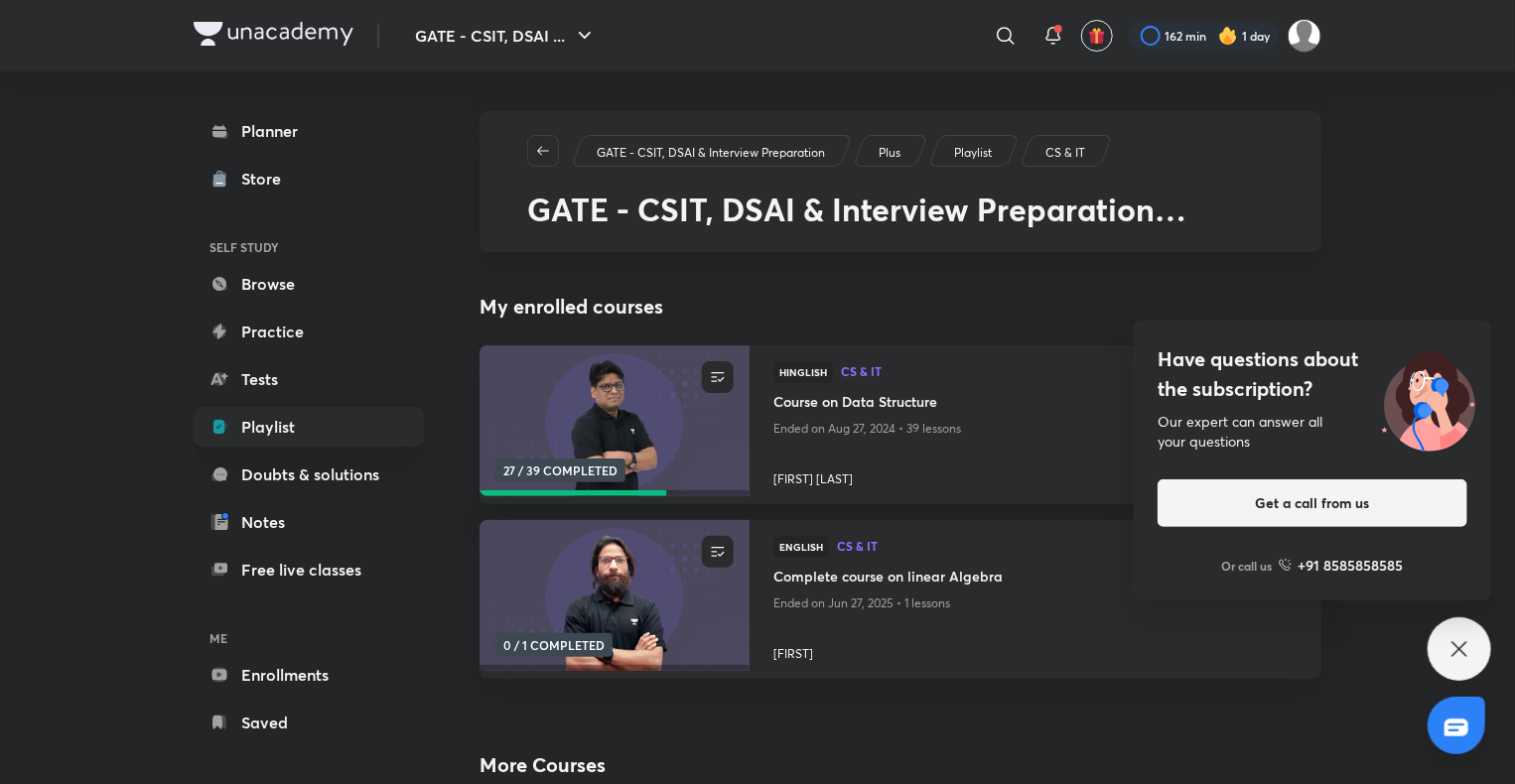 click 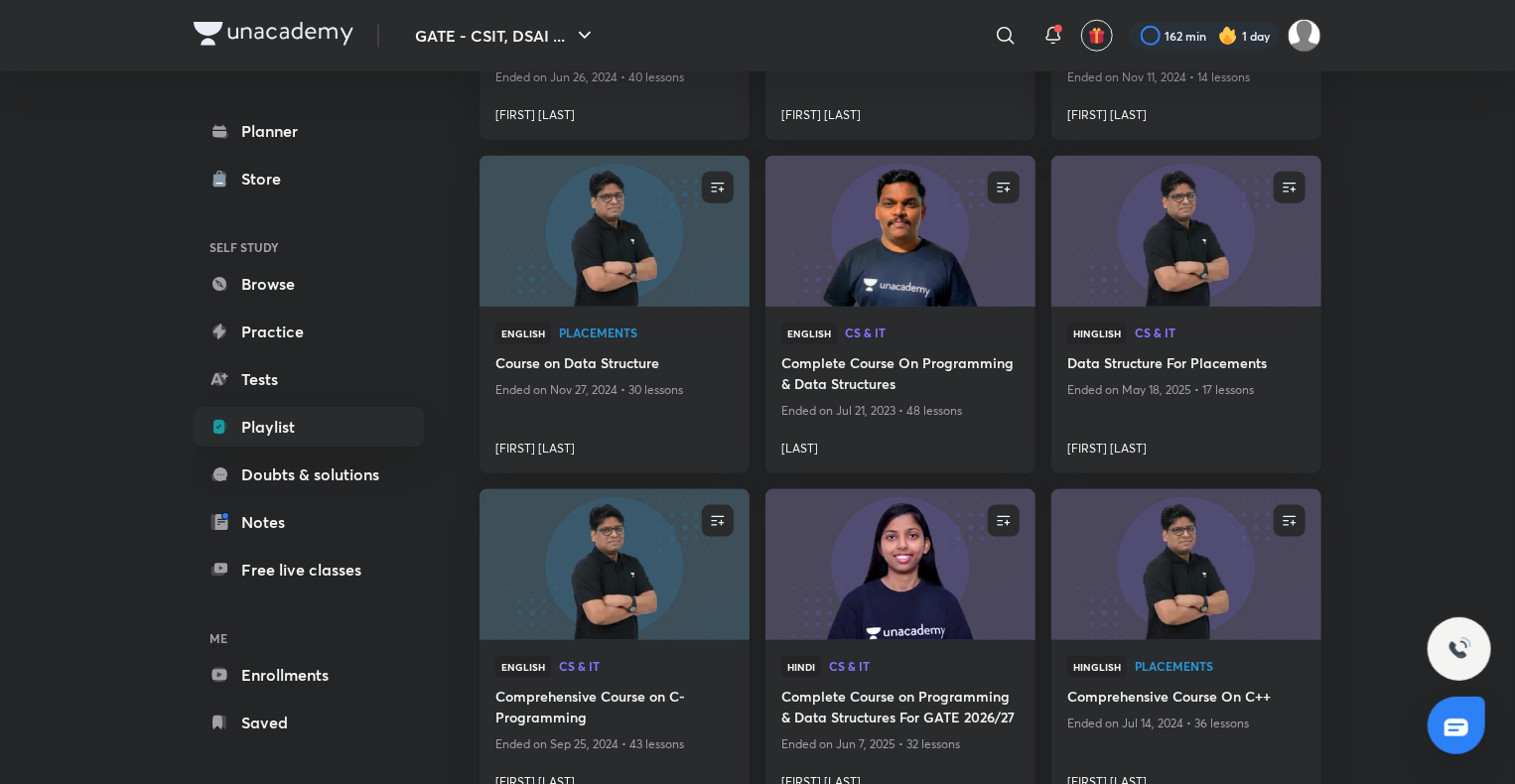 scroll, scrollTop: 1051, scrollLeft: 0, axis: vertical 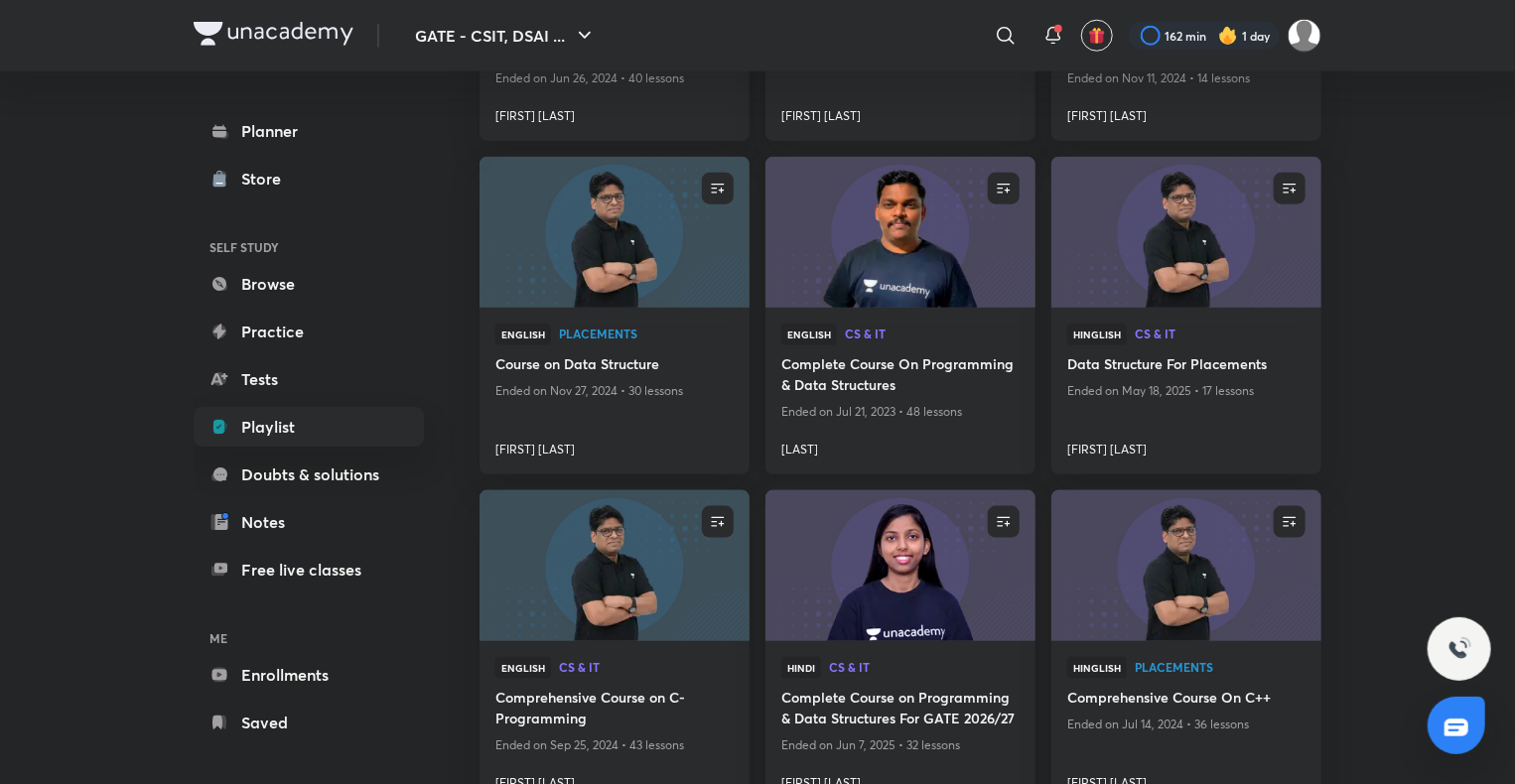 click on "English CS & IT" at bounding box center (900, 338) 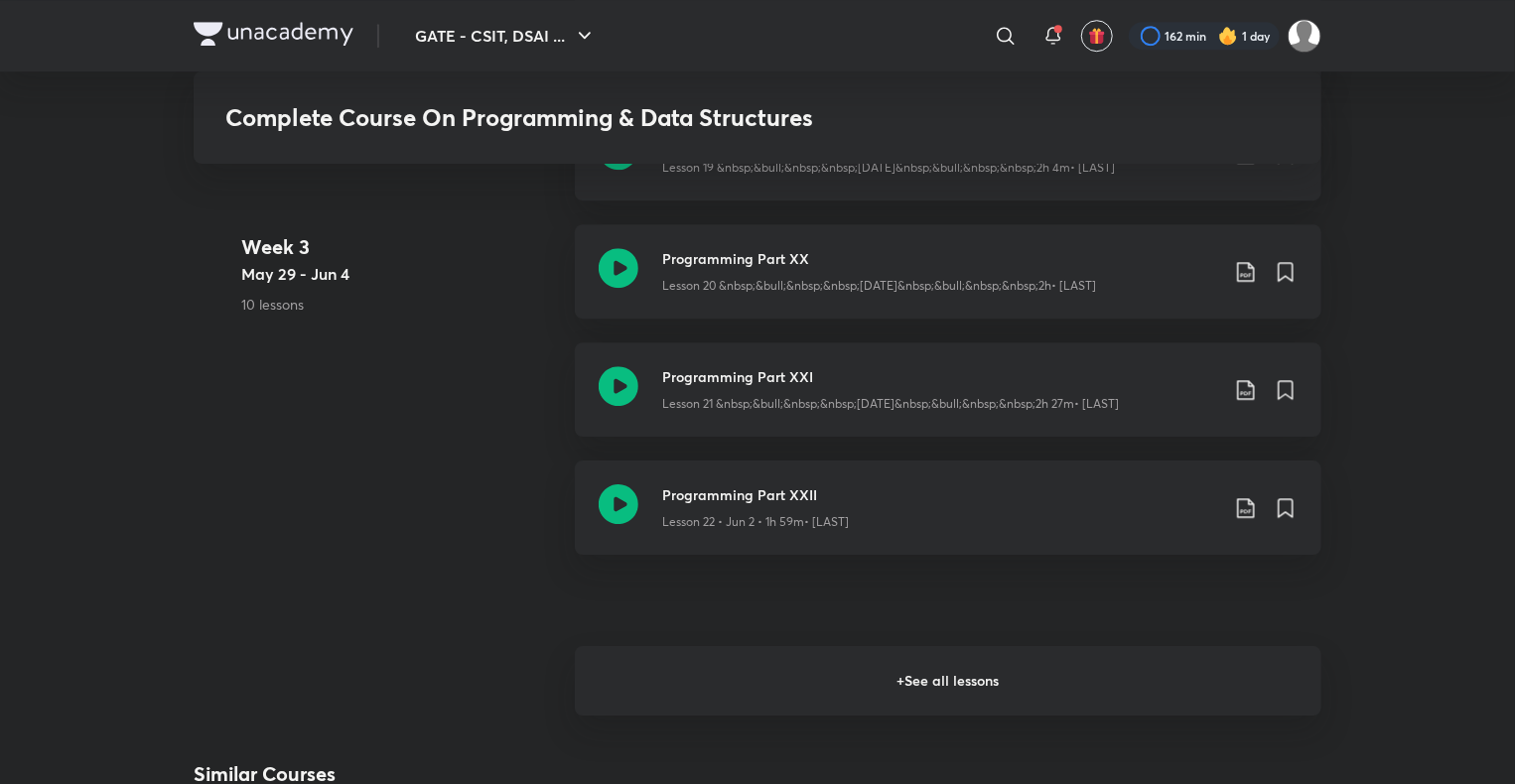 scroll, scrollTop: 2928, scrollLeft: 0, axis: vertical 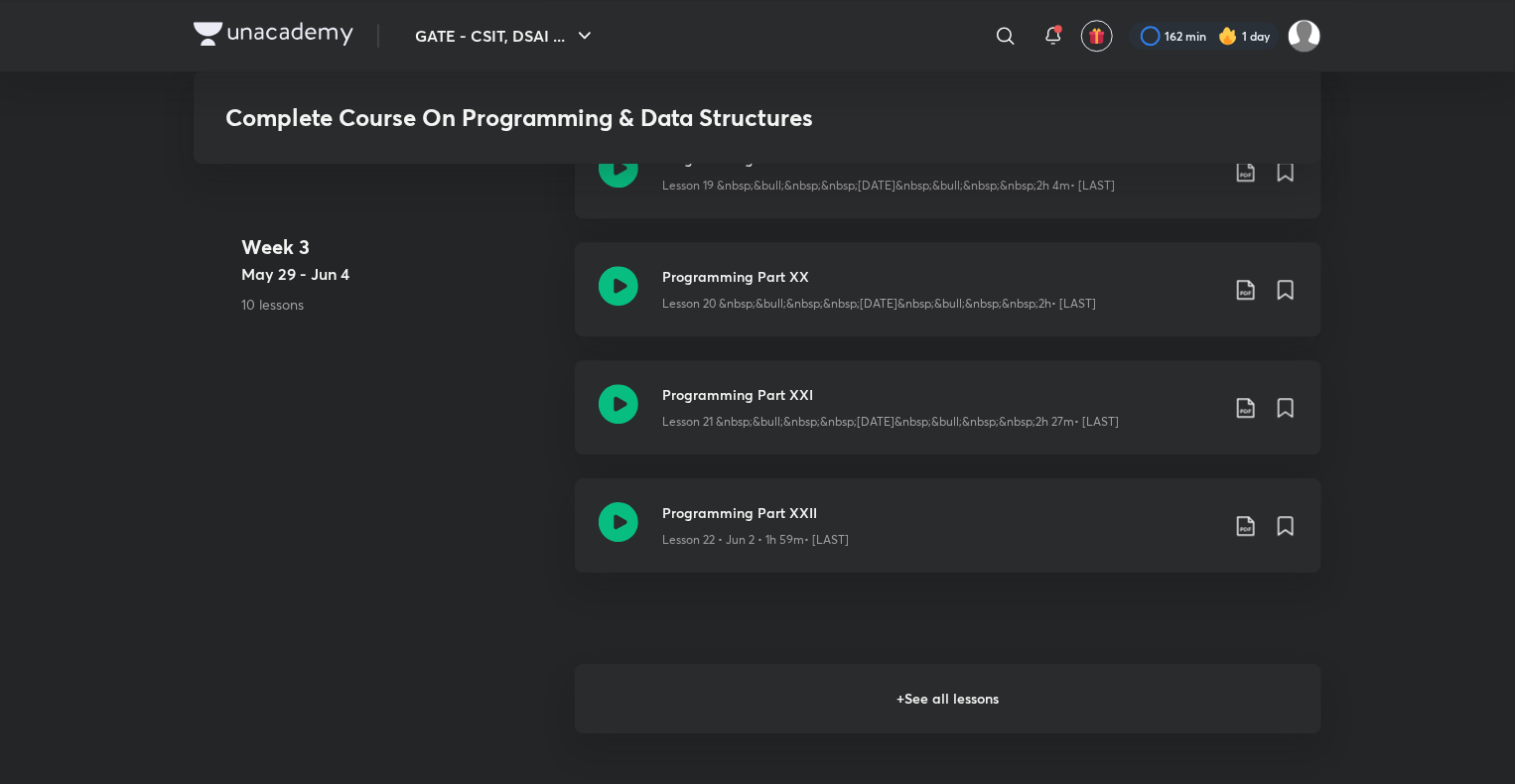 click on "+  See all lessons" at bounding box center [948, 699] 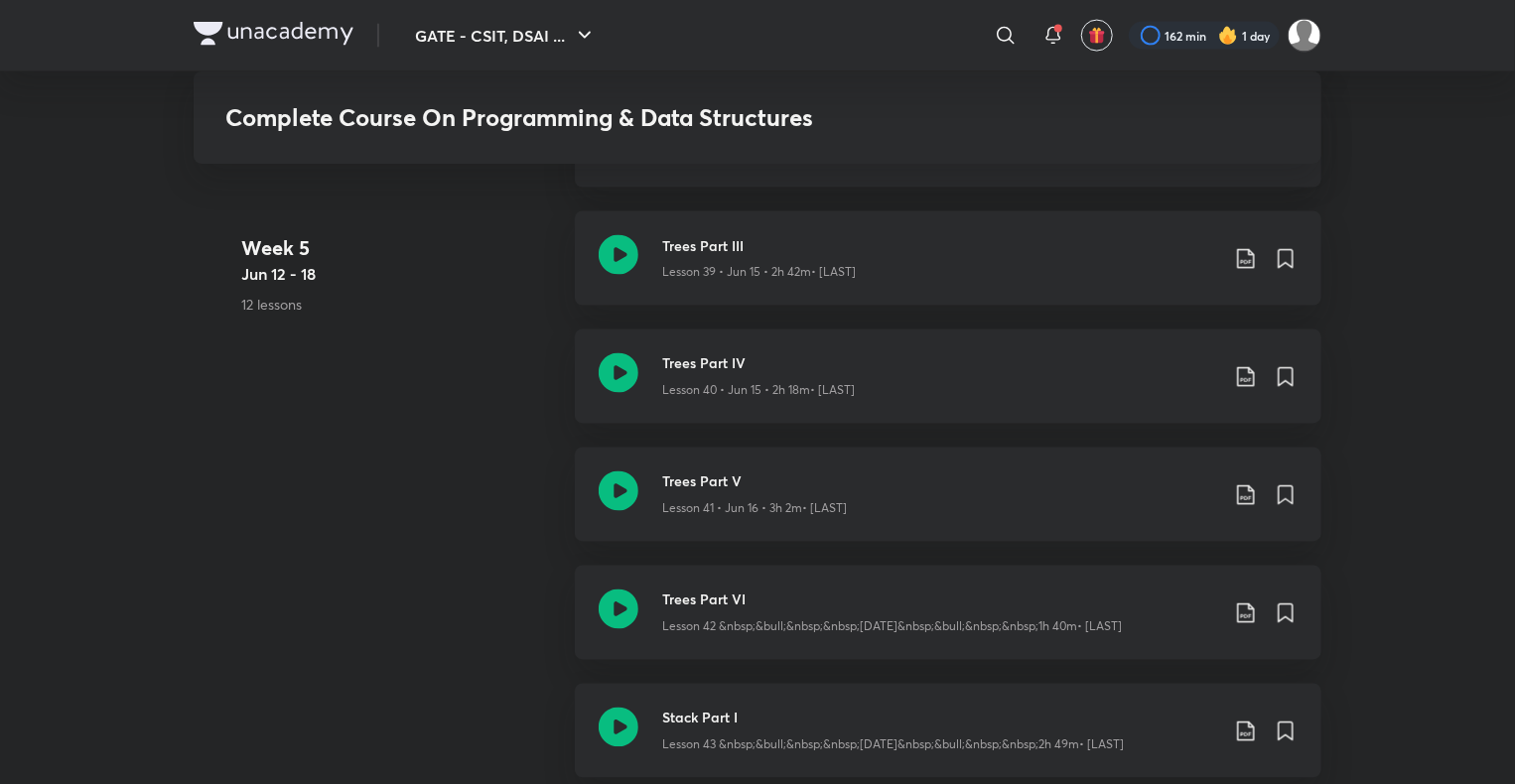 scroll, scrollTop: 5415, scrollLeft: 0, axis: vertical 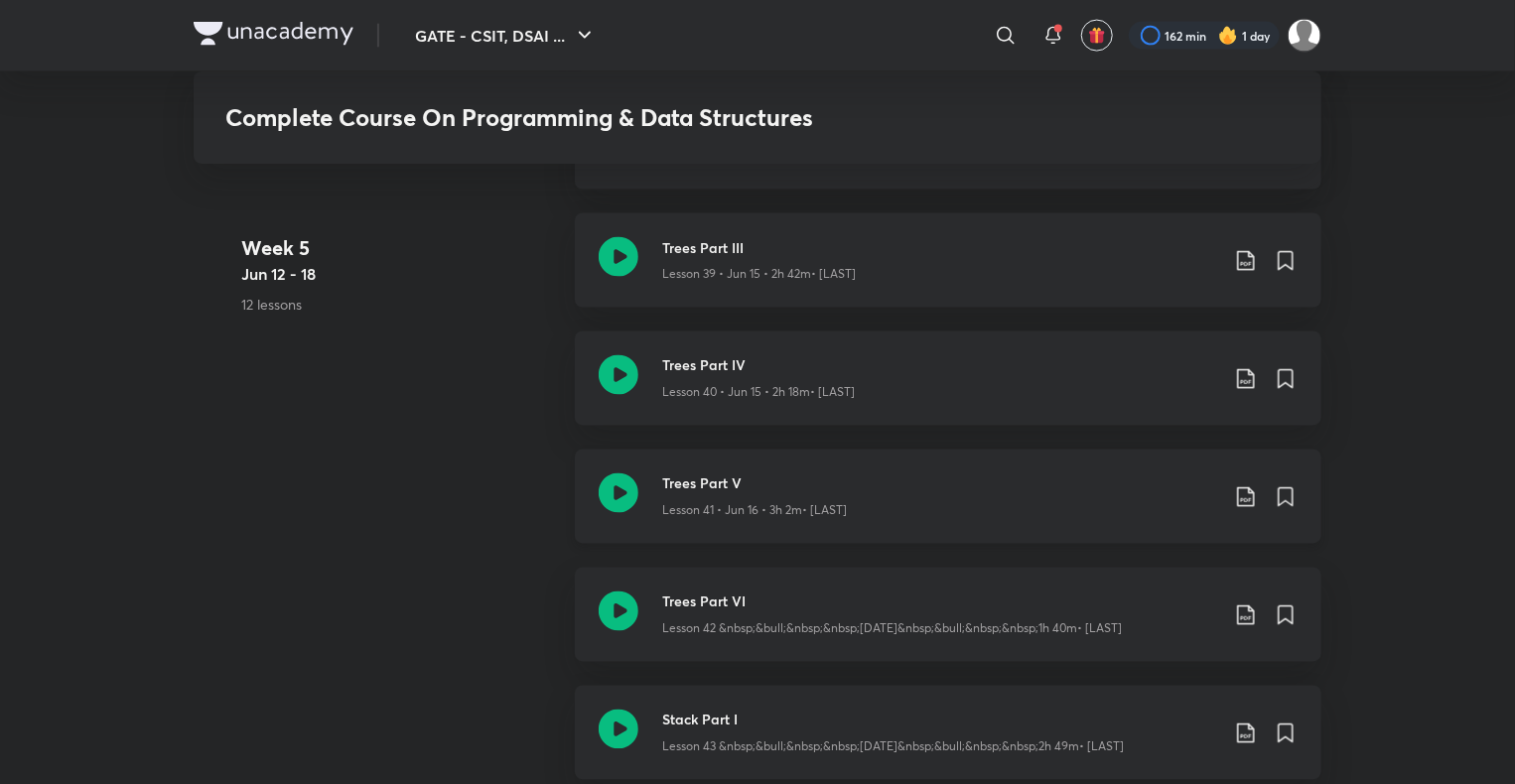 click on "Trees Part V Lesson 41 • Jun 16 • 3h 2m • [LAST]" at bounding box center [948, 496] 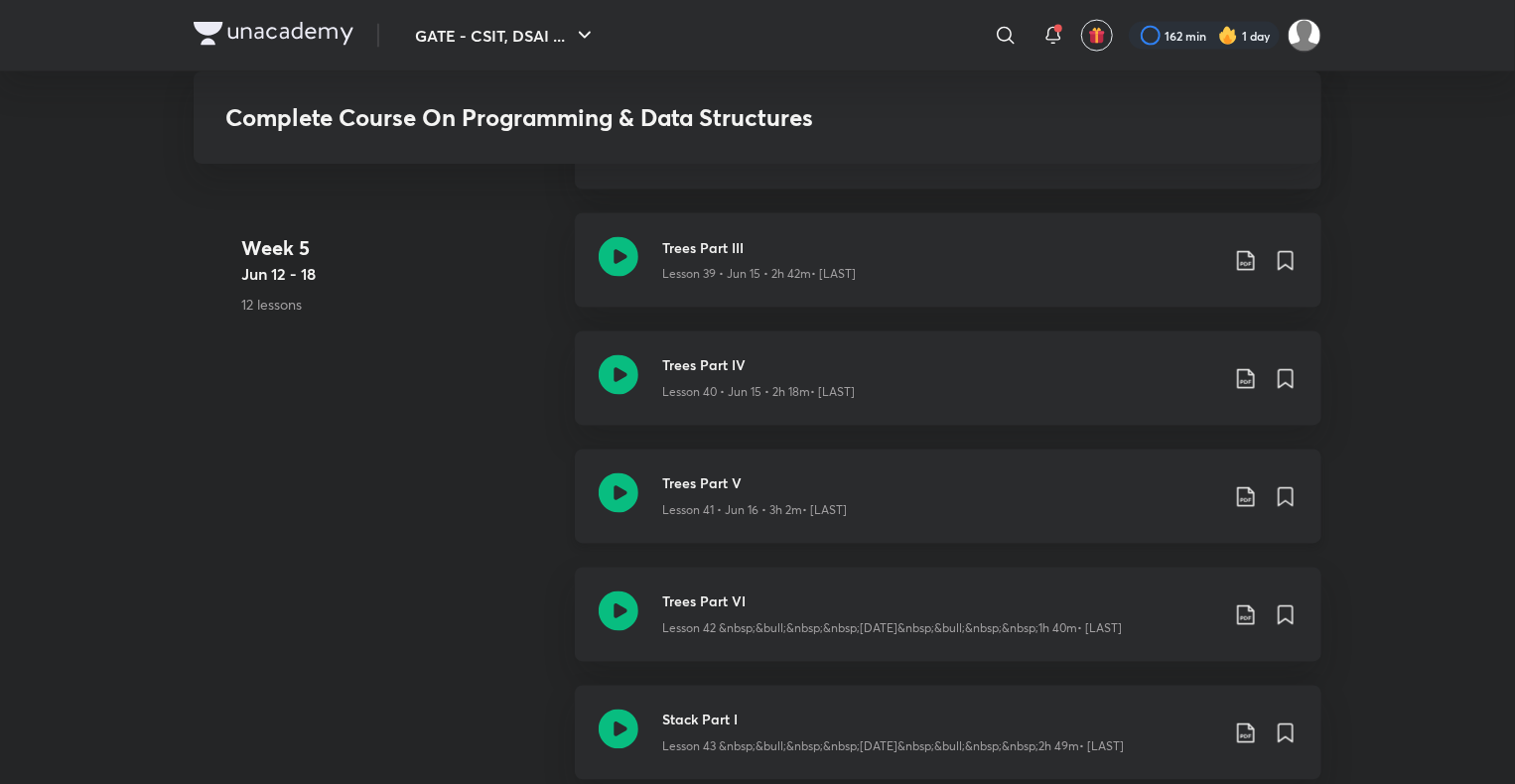 scroll, scrollTop: 5399, scrollLeft: 0, axis: vertical 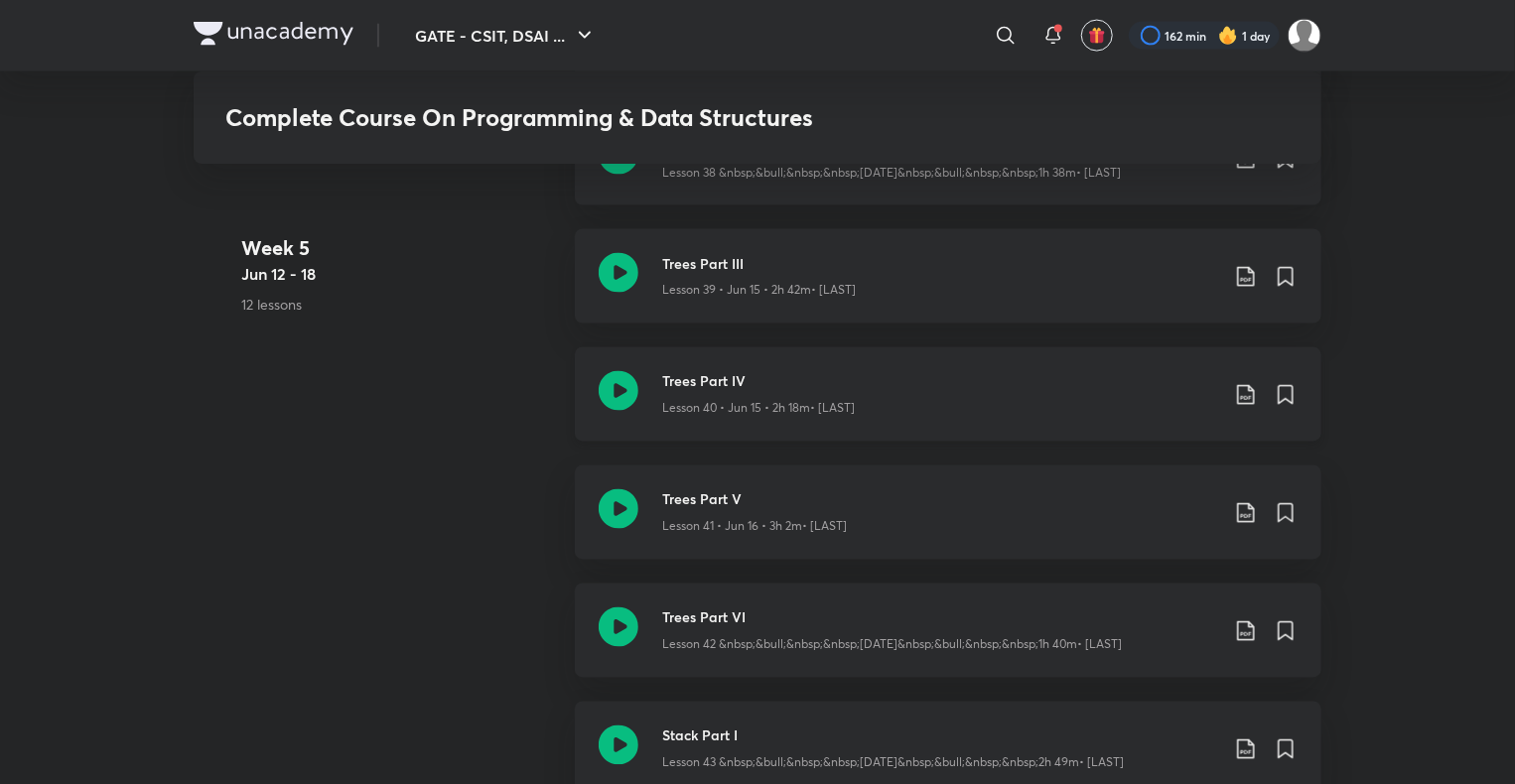 click on "Trees Part IV" at bounding box center (940, 381) 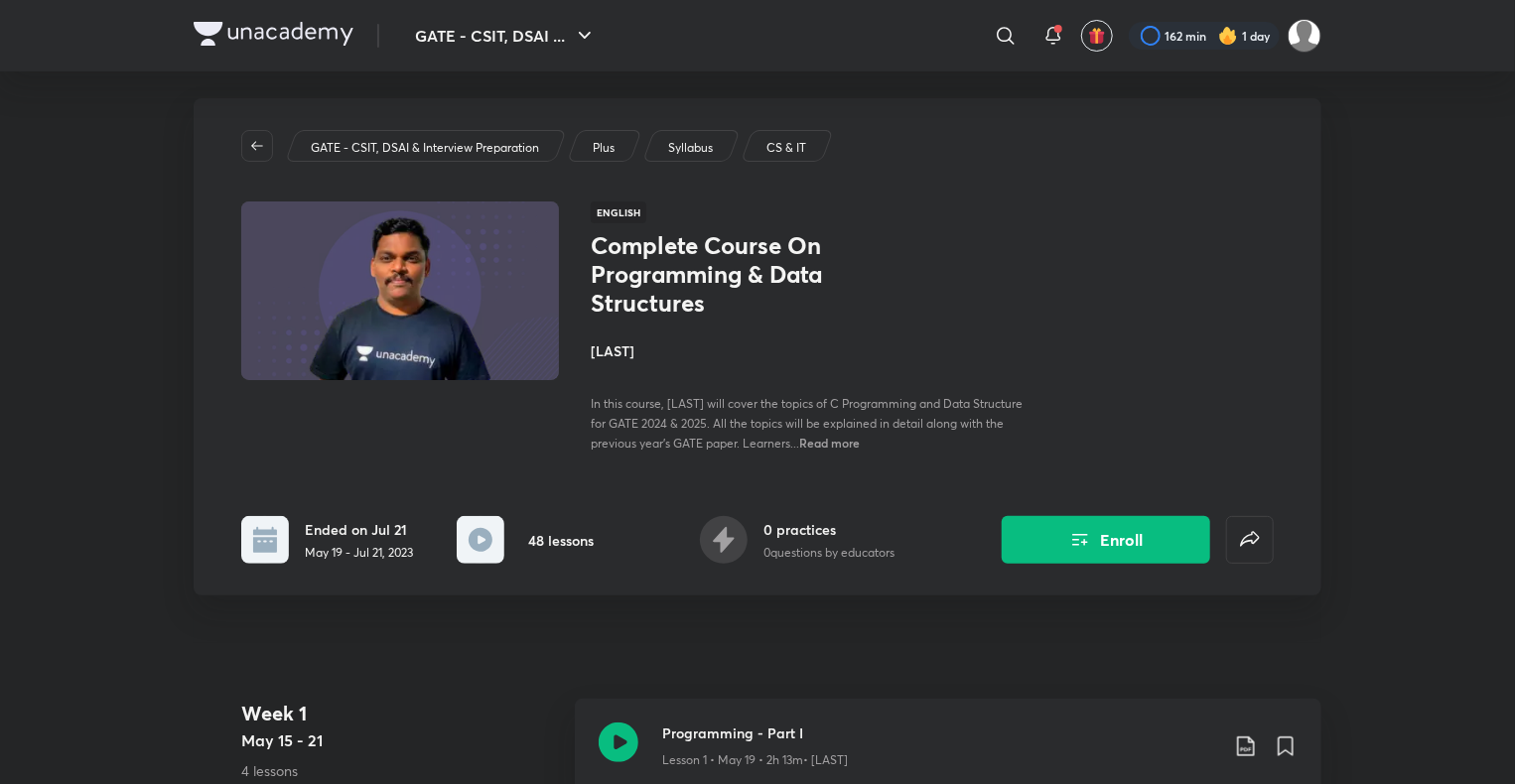 scroll, scrollTop: 0, scrollLeft: 0, axis: both 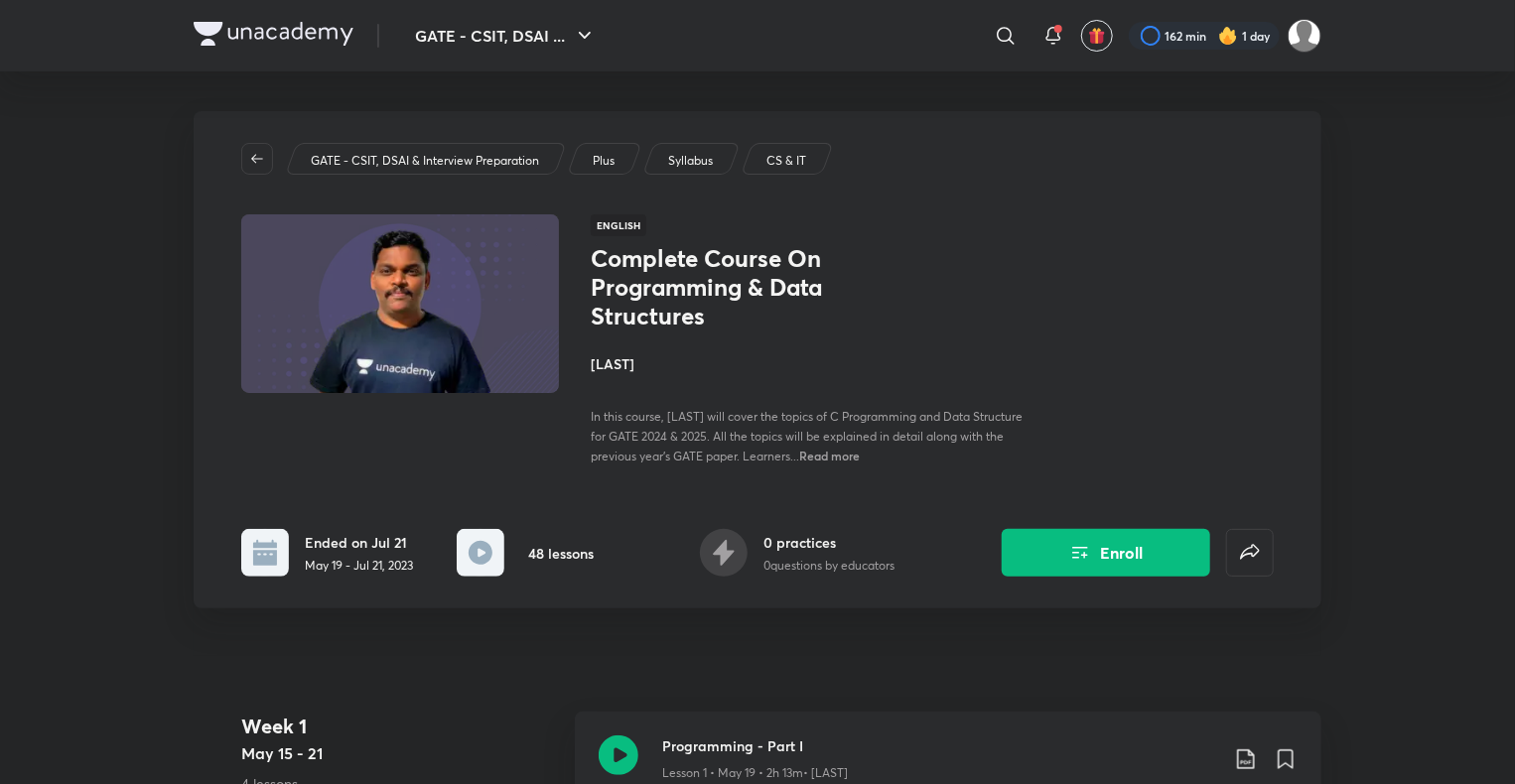 click on "Read more" at bounding box center [829, 456] 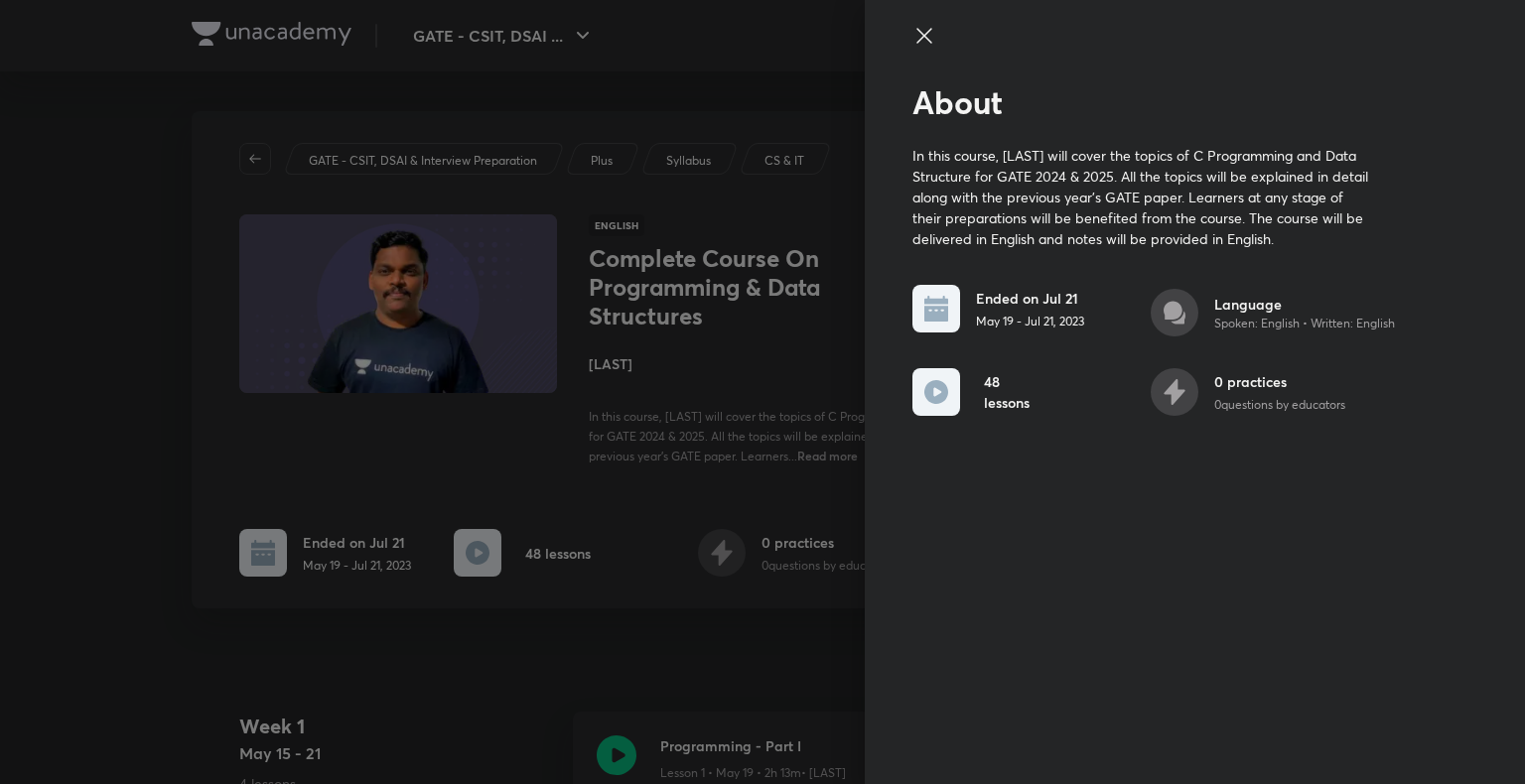 click 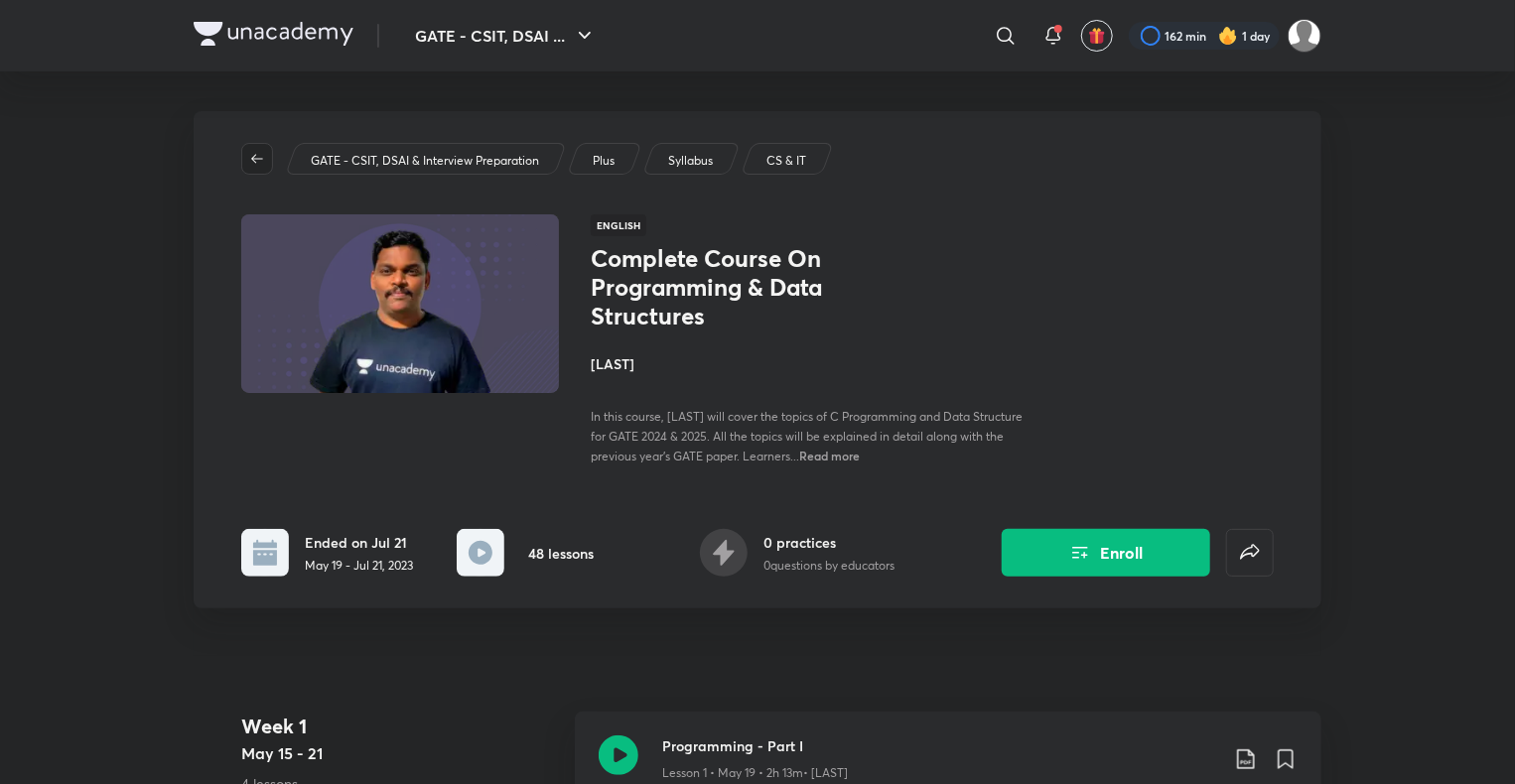 click 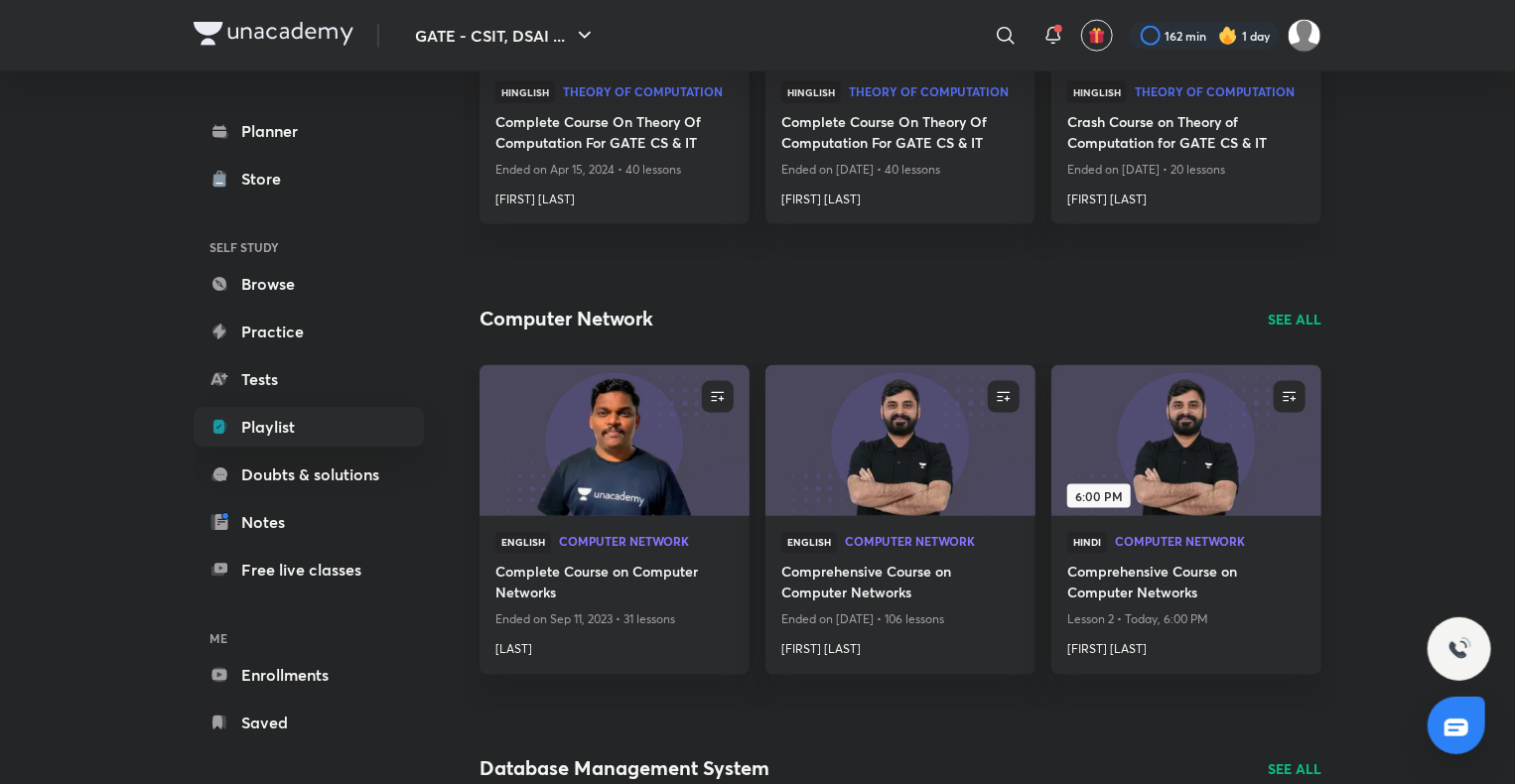 scroll, scrollTop: 1361, scrollLeft: 0, axis: vertical 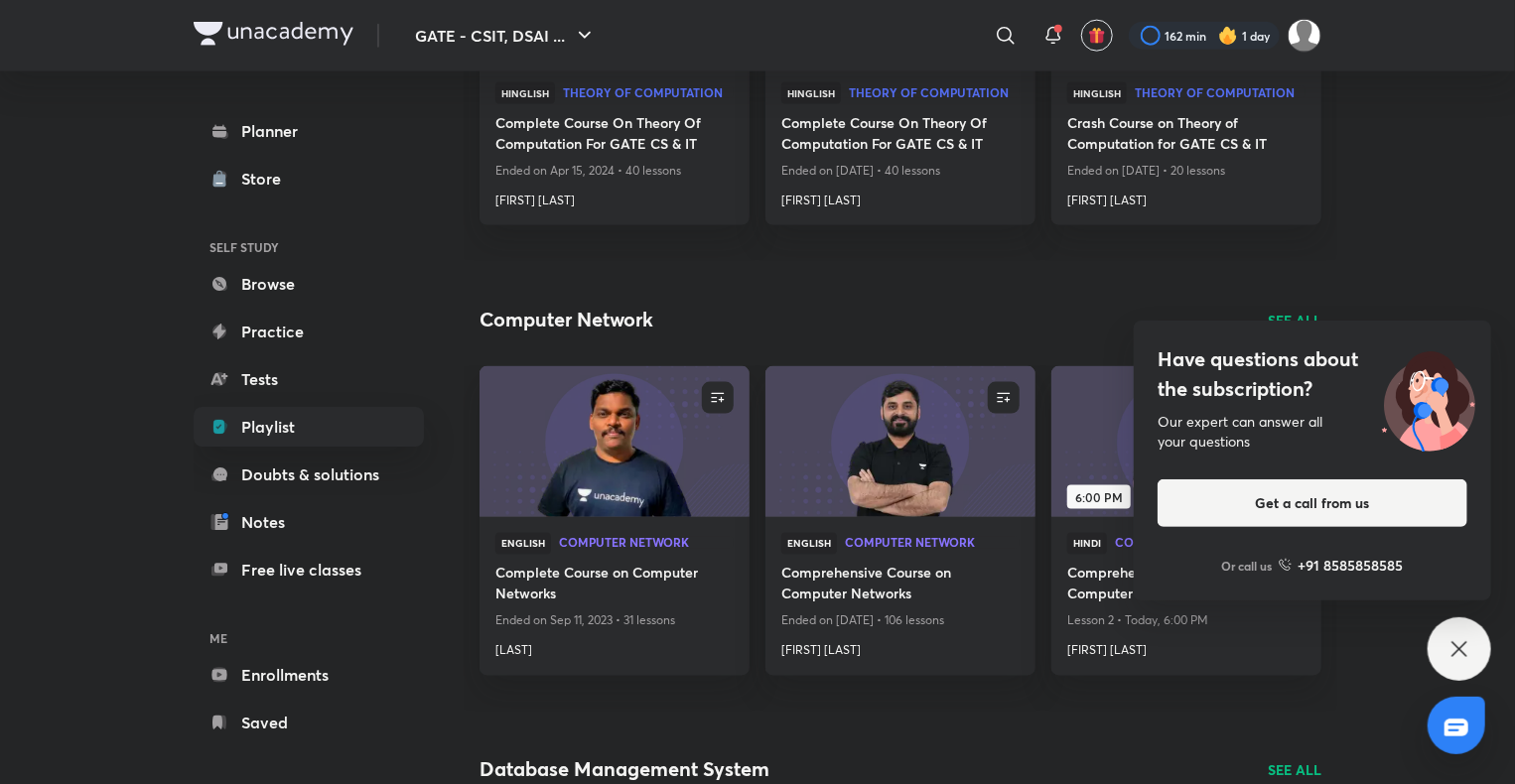 click on "Have questions about the subscription? Our expert can answer all your questions Get a call from us Or call us +91 8585858585" at bounding box center (1459, 649) 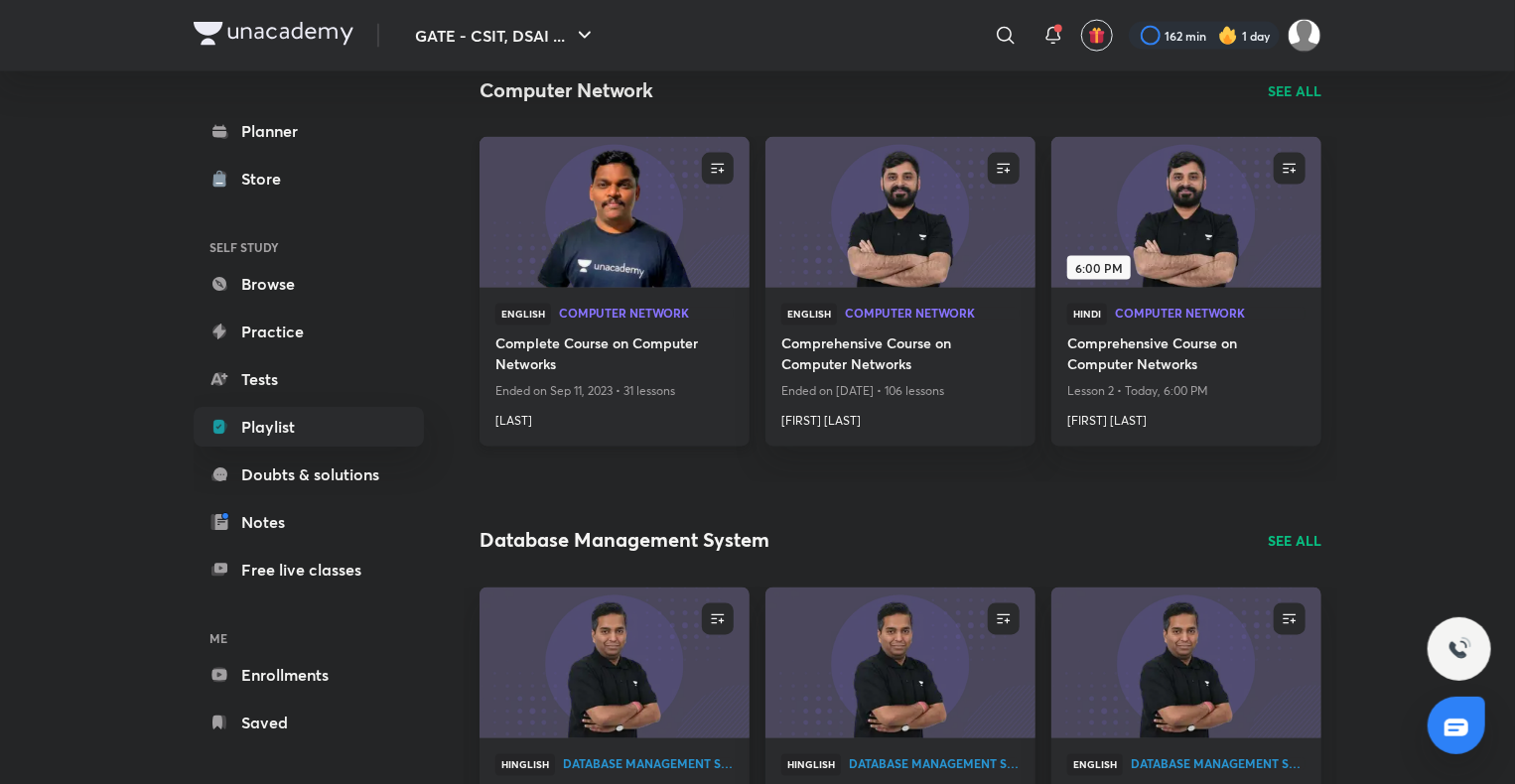 scroll, scrollTop: 1558, scrollLeft: 0, axis: vertical 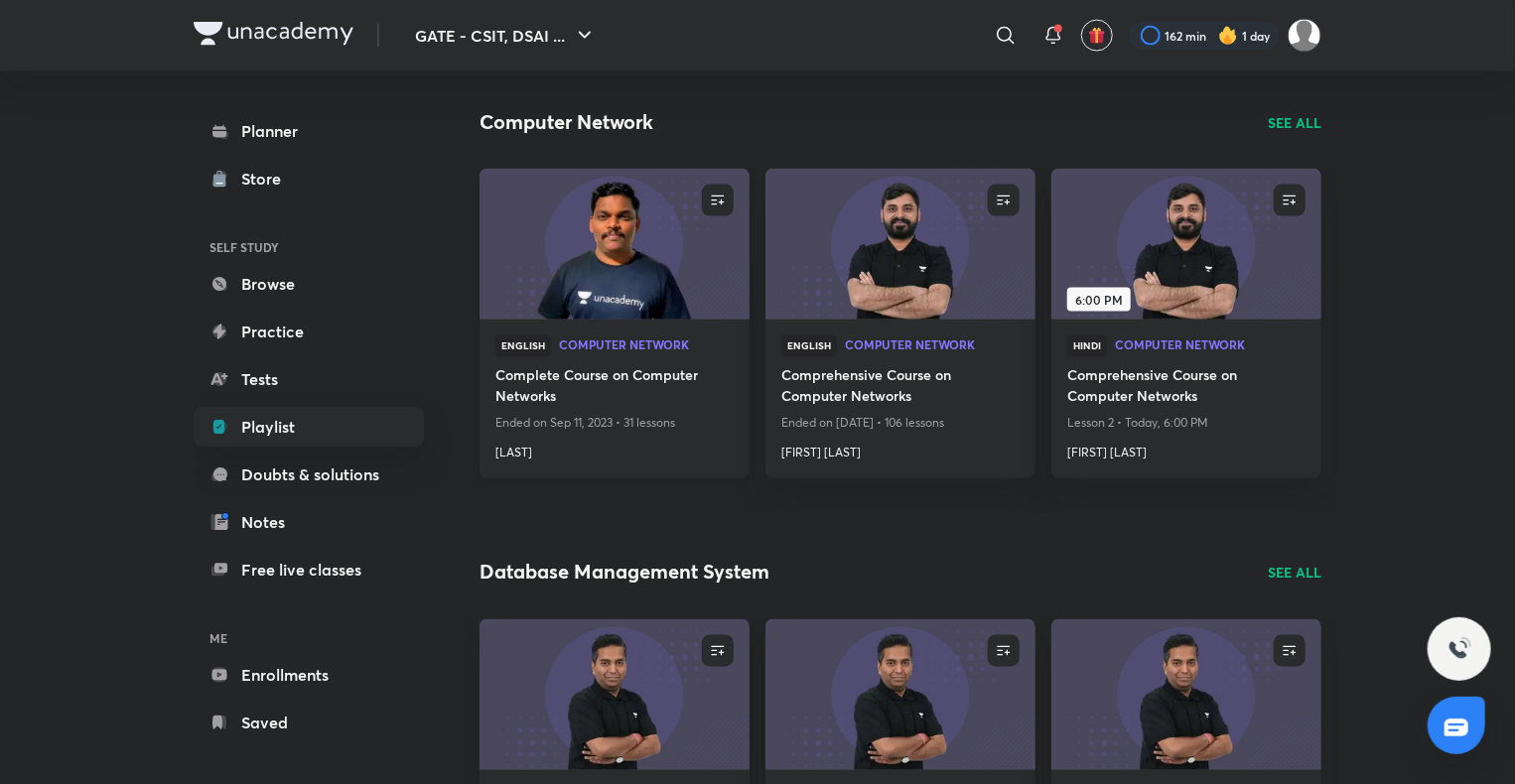 click on "Computer Network" at bounding box center [646, 345] 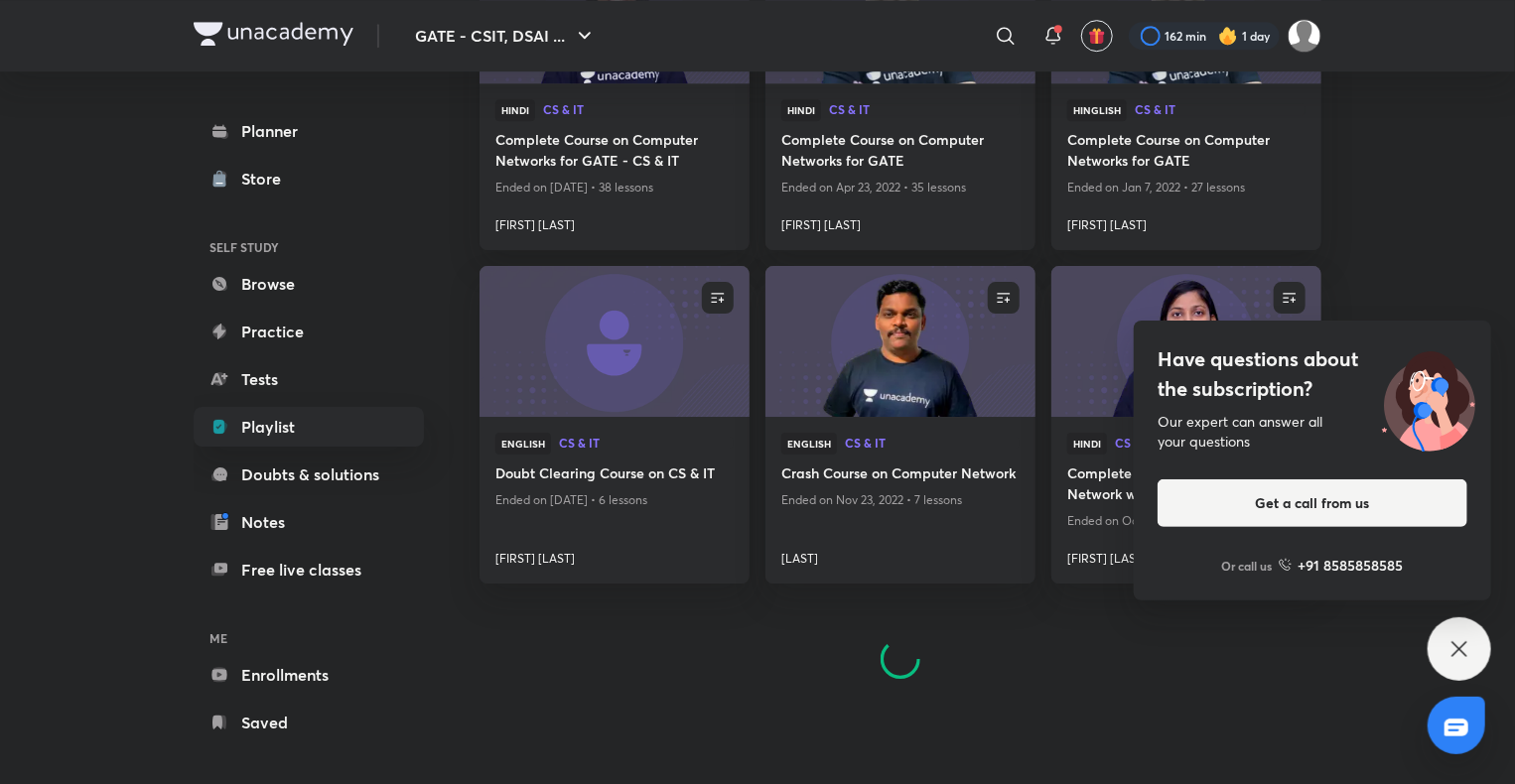 scroll, scrollTop: 3102, scrollLeft: 0, axis: vertical 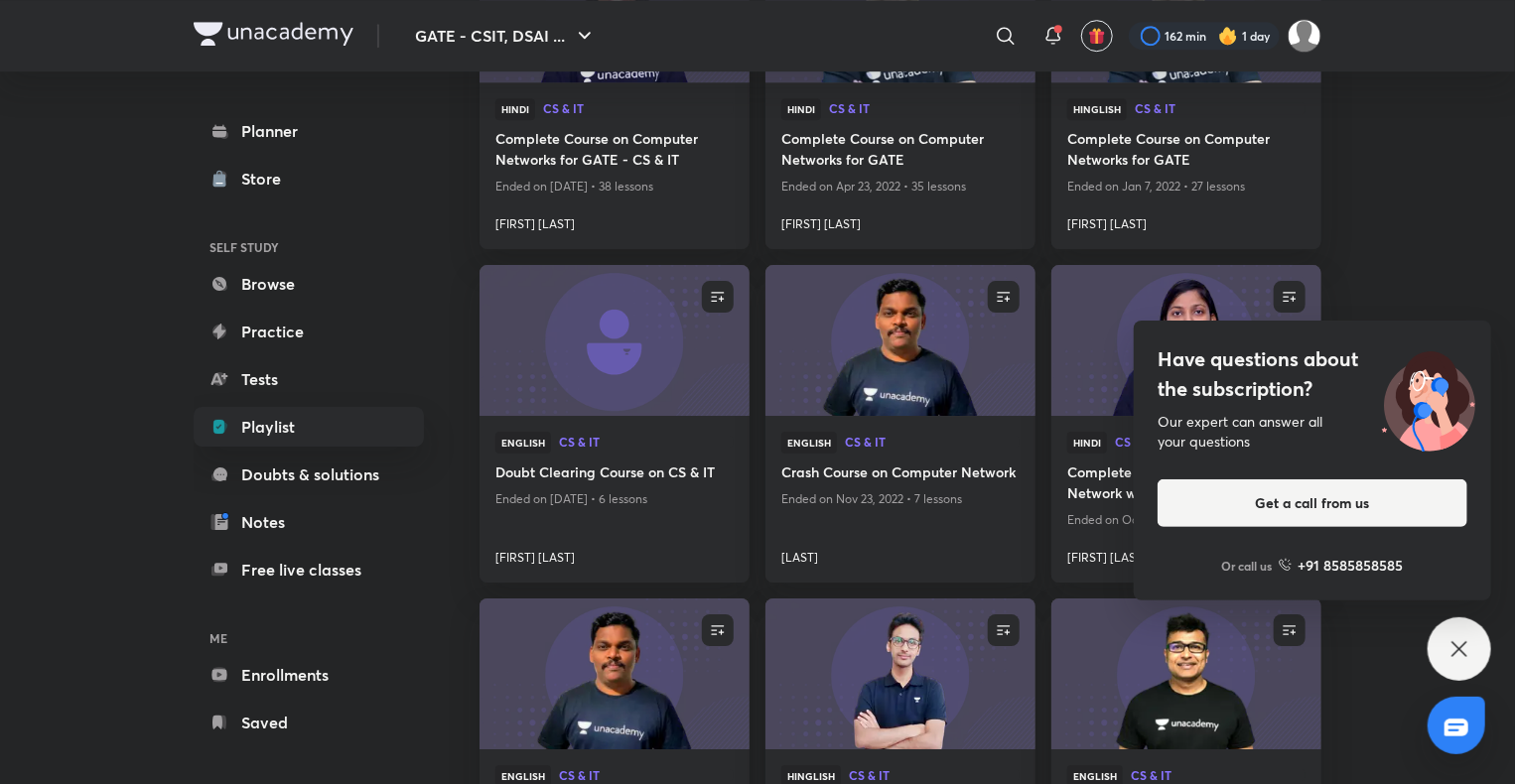 click on "Have questions about the subscription? Our expert can answer all your questions Get a call from us Or call us +91 8585858585" at bounding box center [1459, 649] 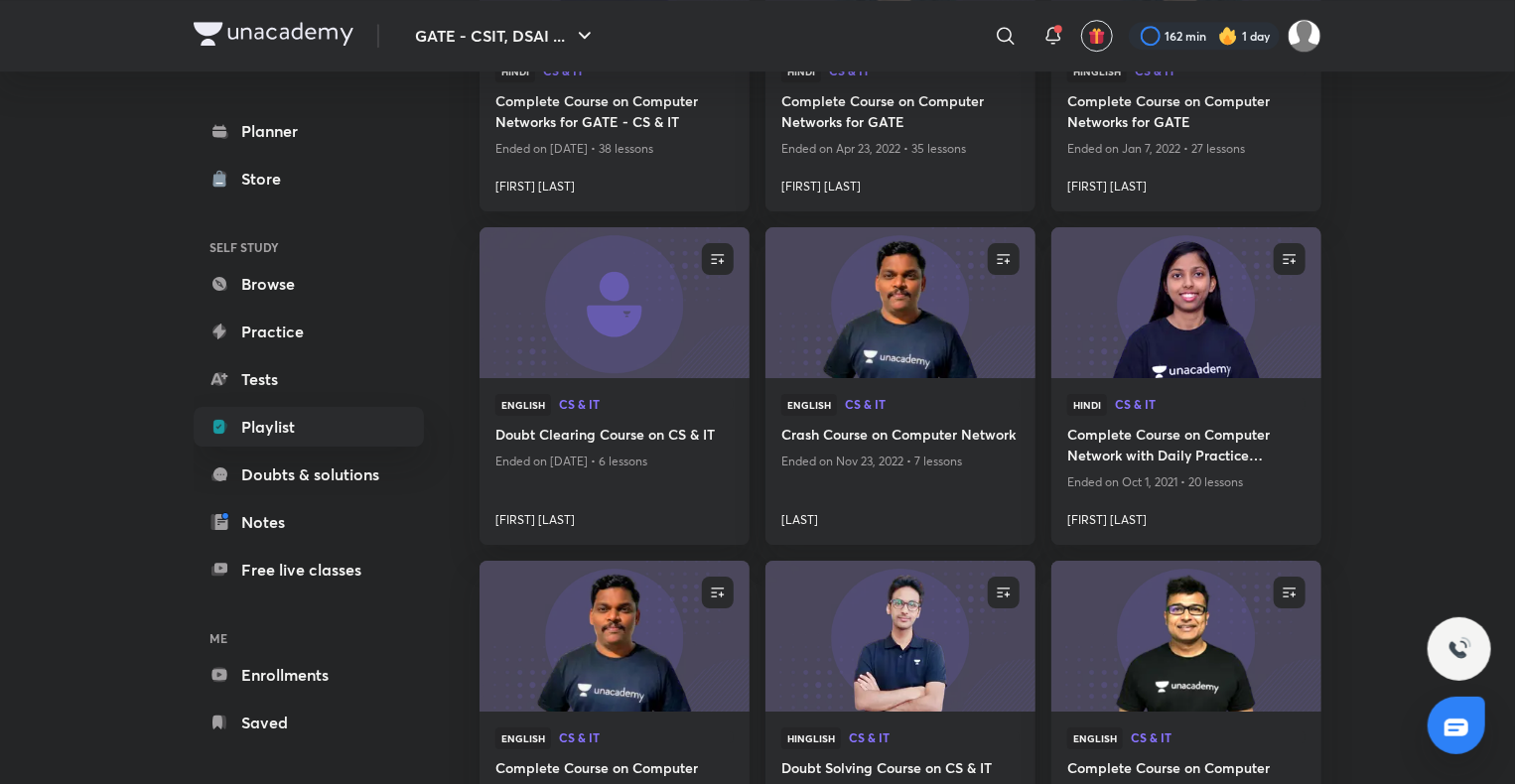 scroll, scrollTop: 3125, scrollLeft: 0, axis: vertical 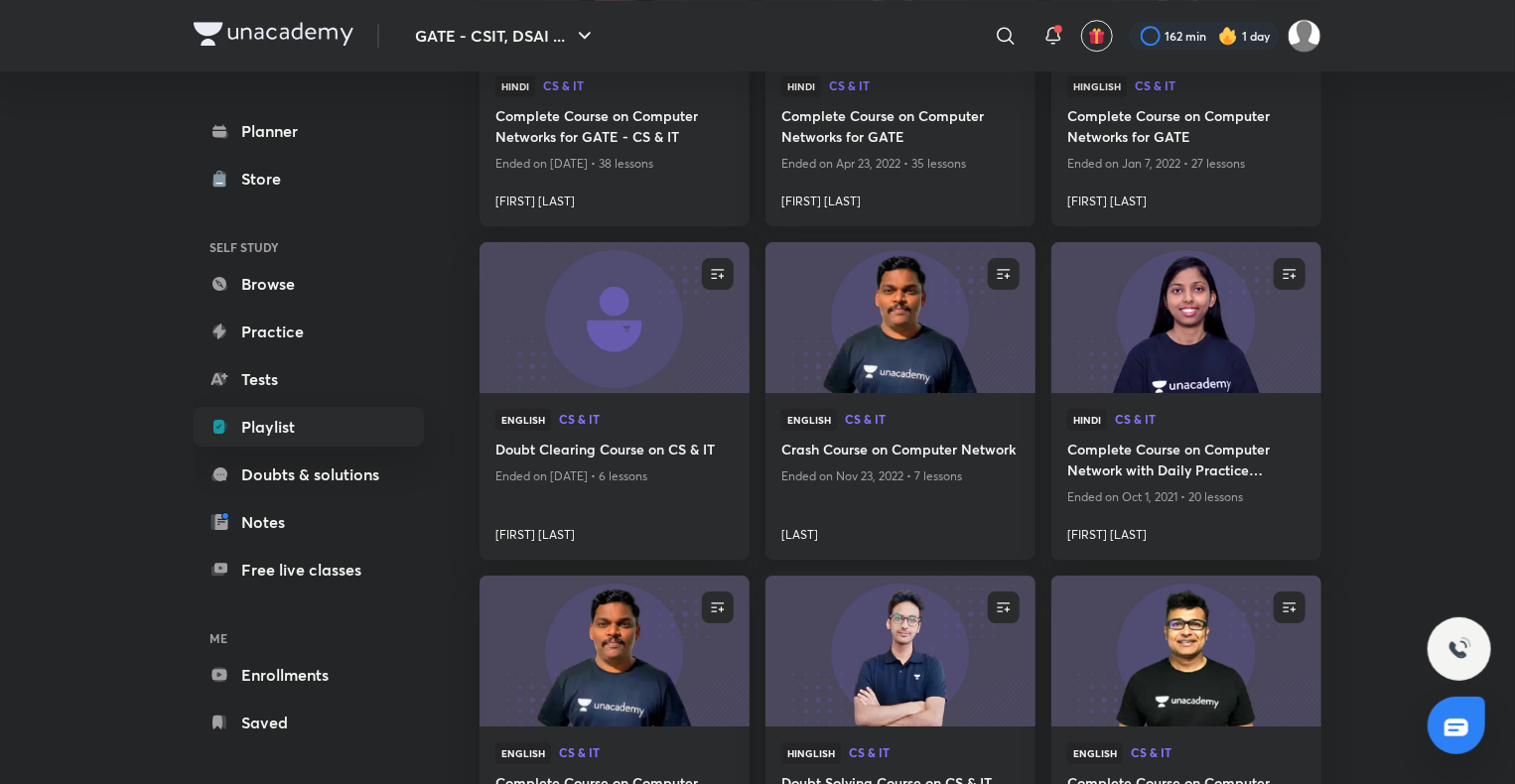 click on "Crash Course on Computer Network" at bounding box center (900, 451) 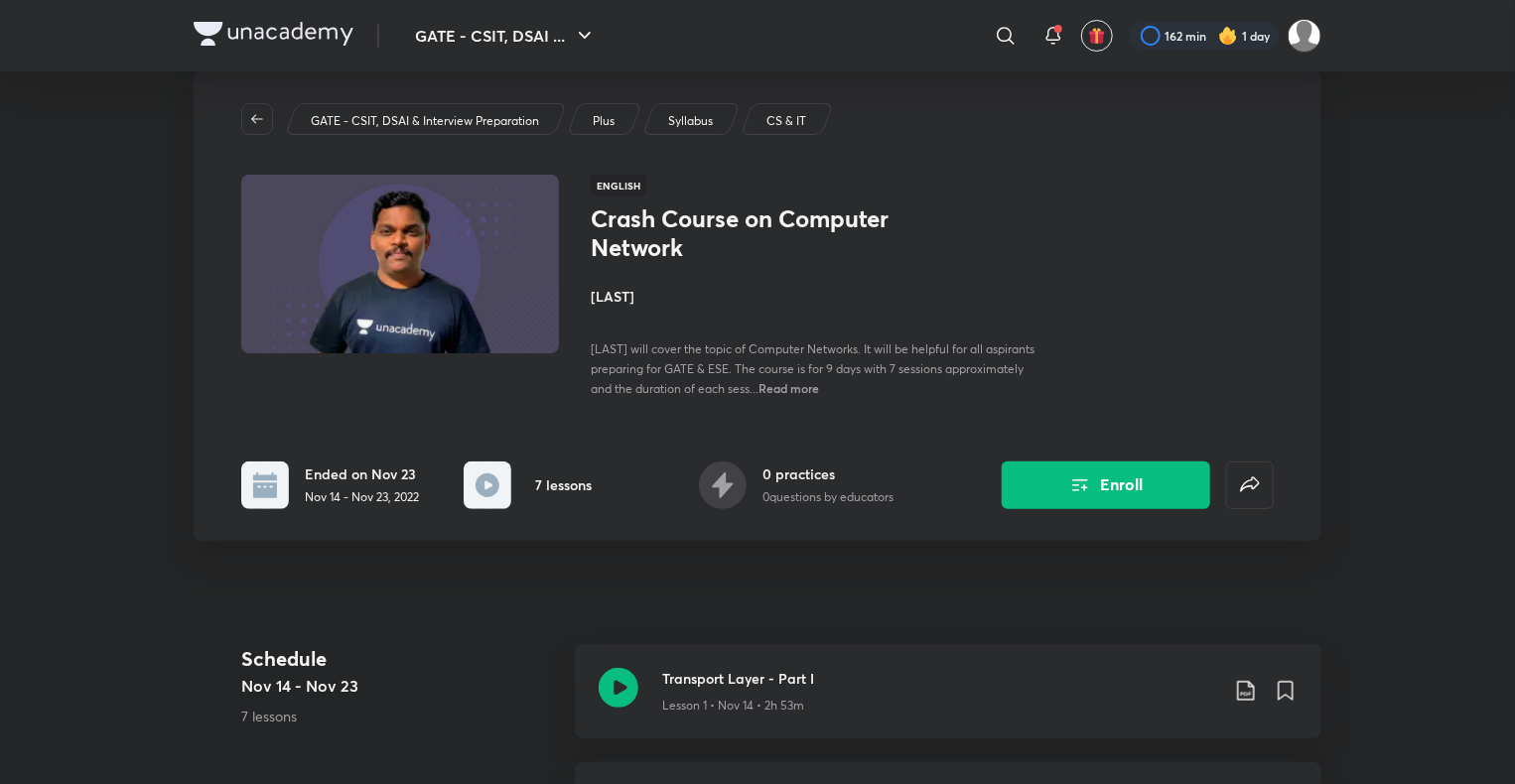 scroll, scrollTop: 0, scrollLeft: 0, axis: both 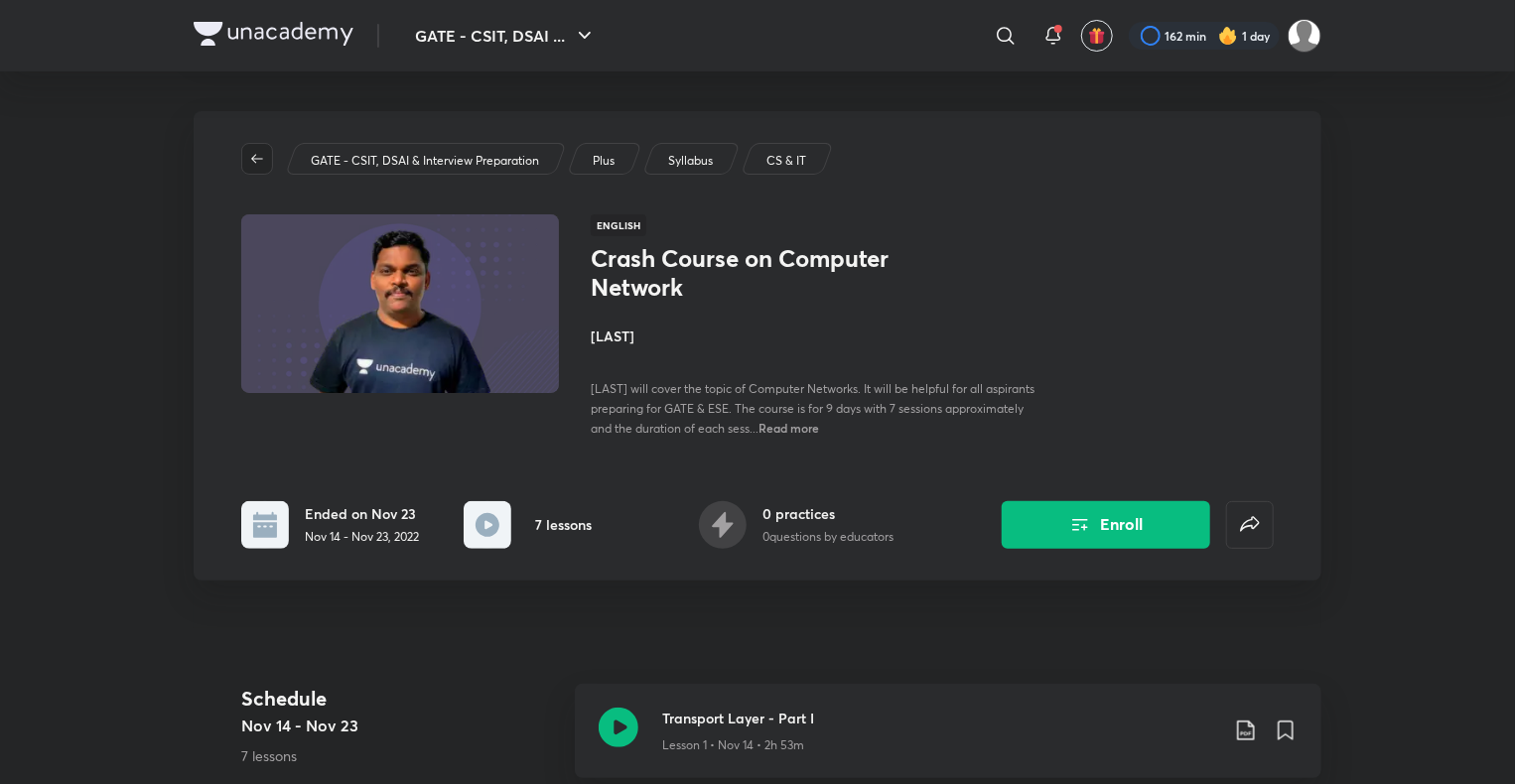 click 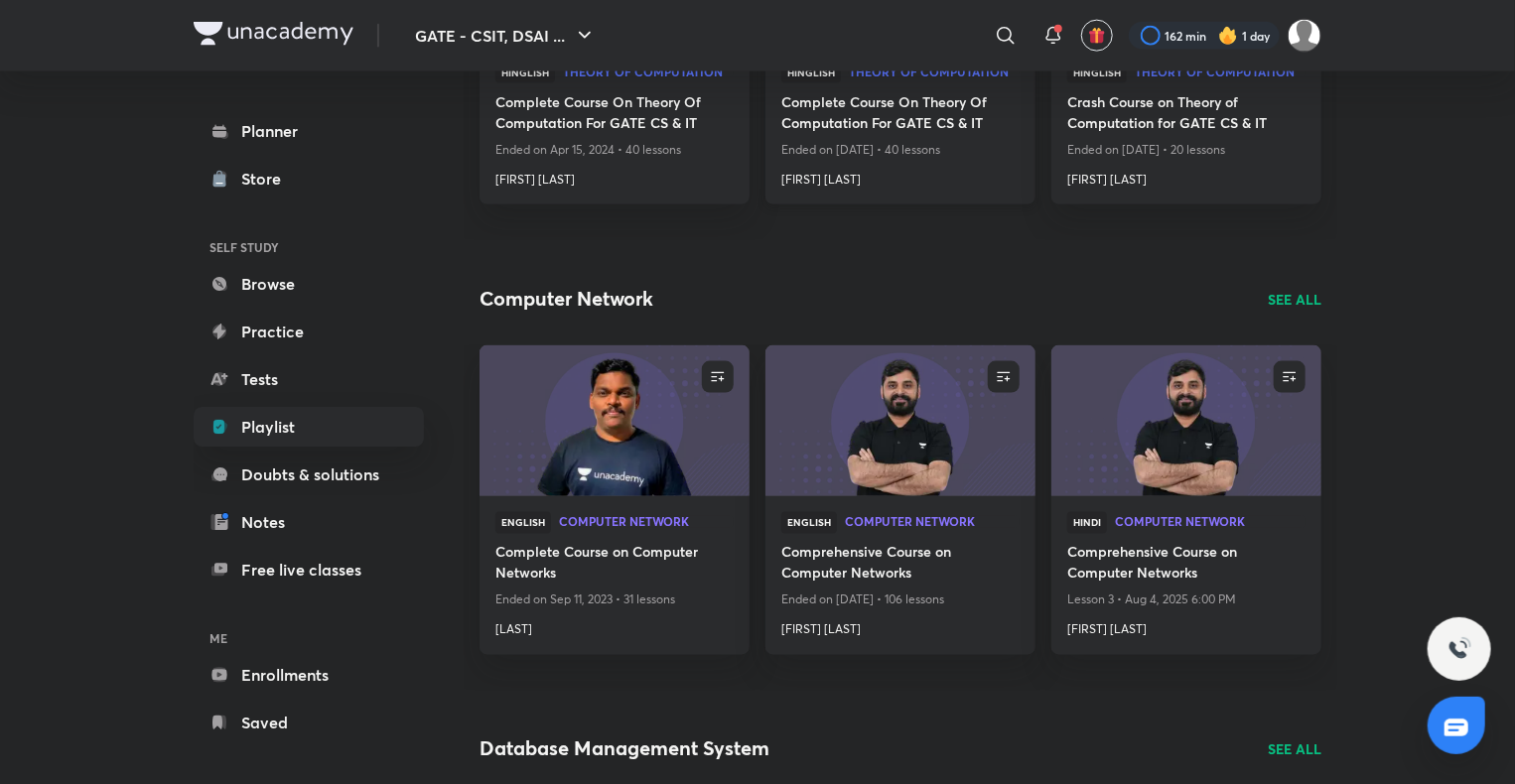 scroll, scrollTop: 1499, scrollLeft: 0, axis: vertical 